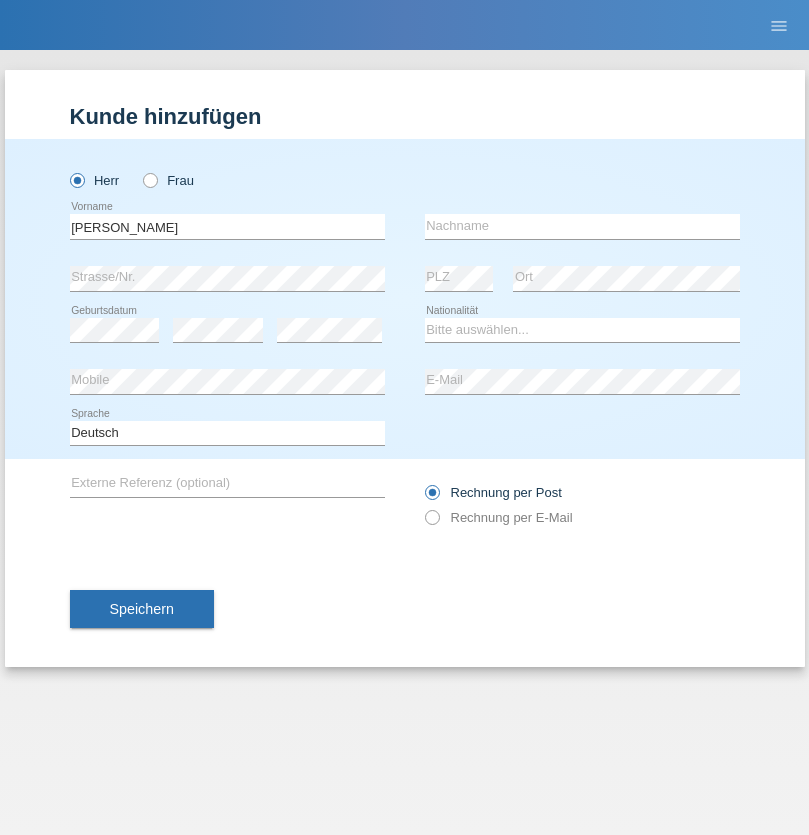 scroll, scrollTop: 0, scrollLeft: 0, axis: both 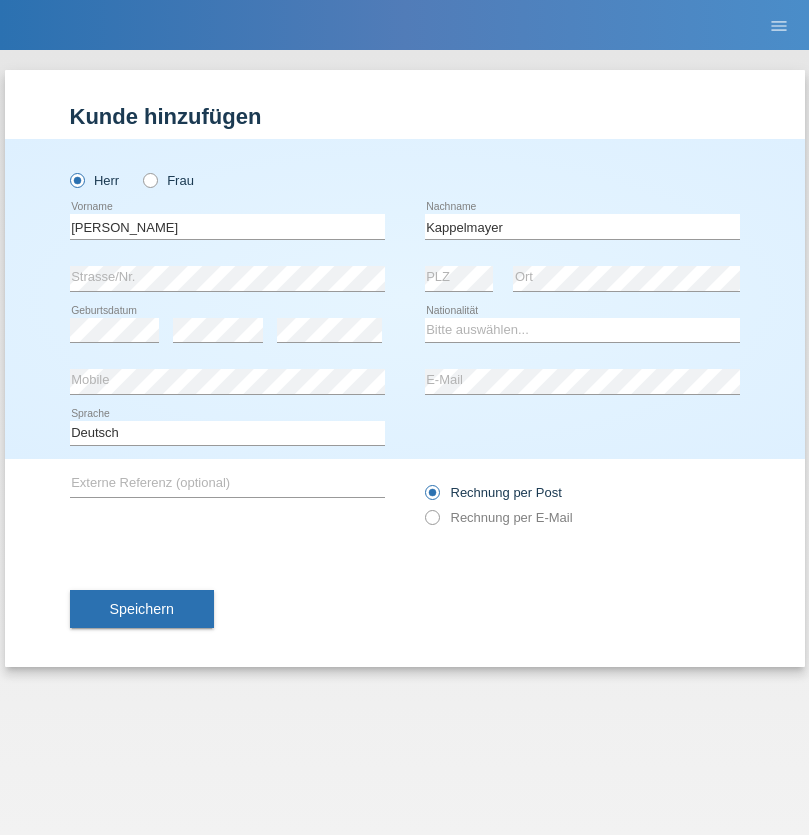 type on "Kappelmayer" 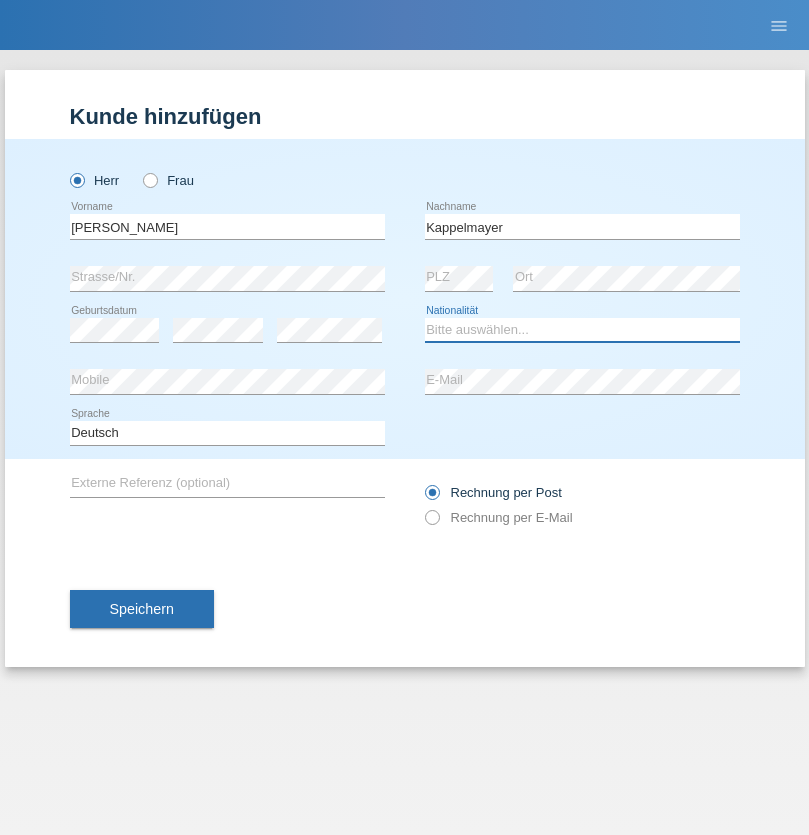 select on "BT" 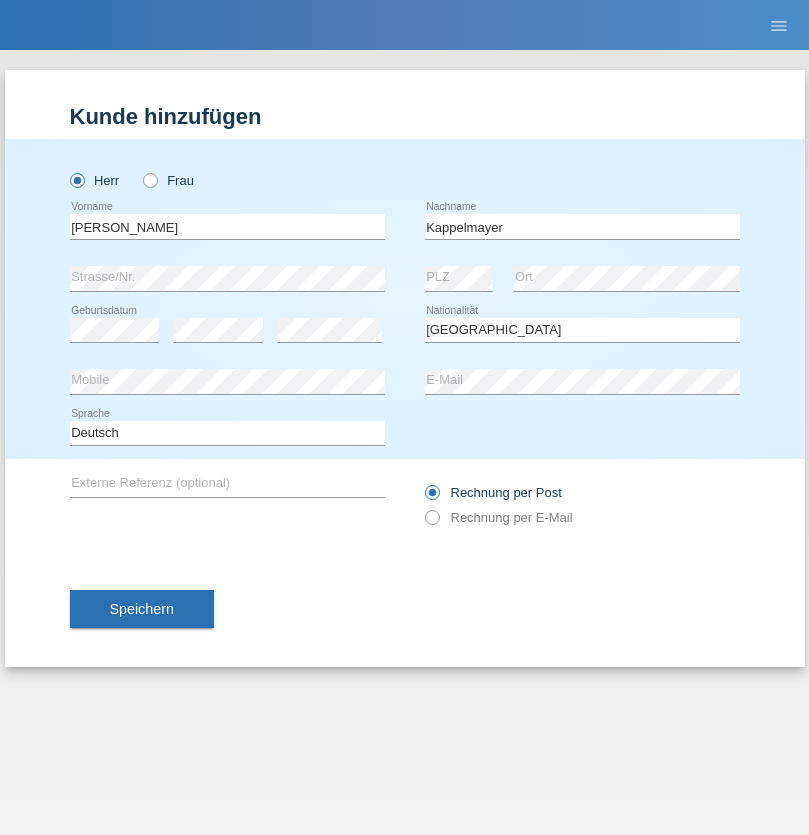 select on "C" 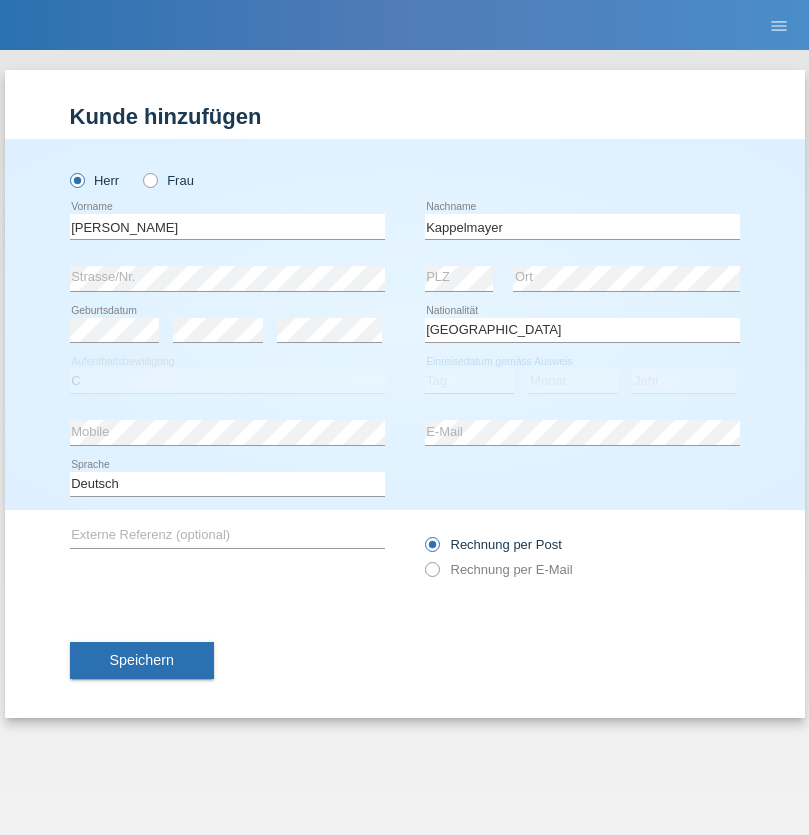 select on "12" 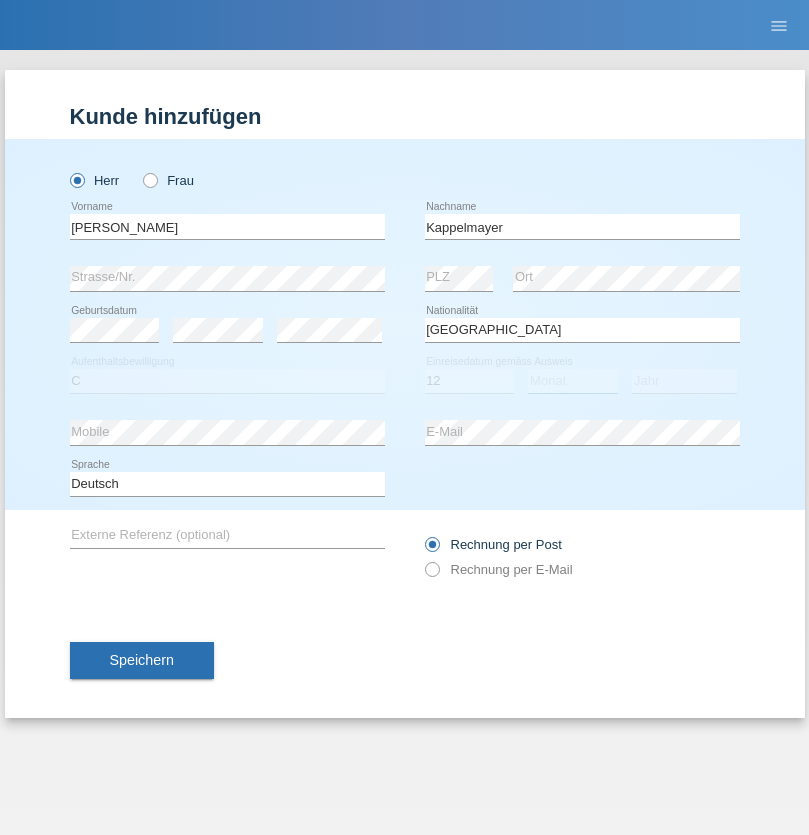 select on "02" 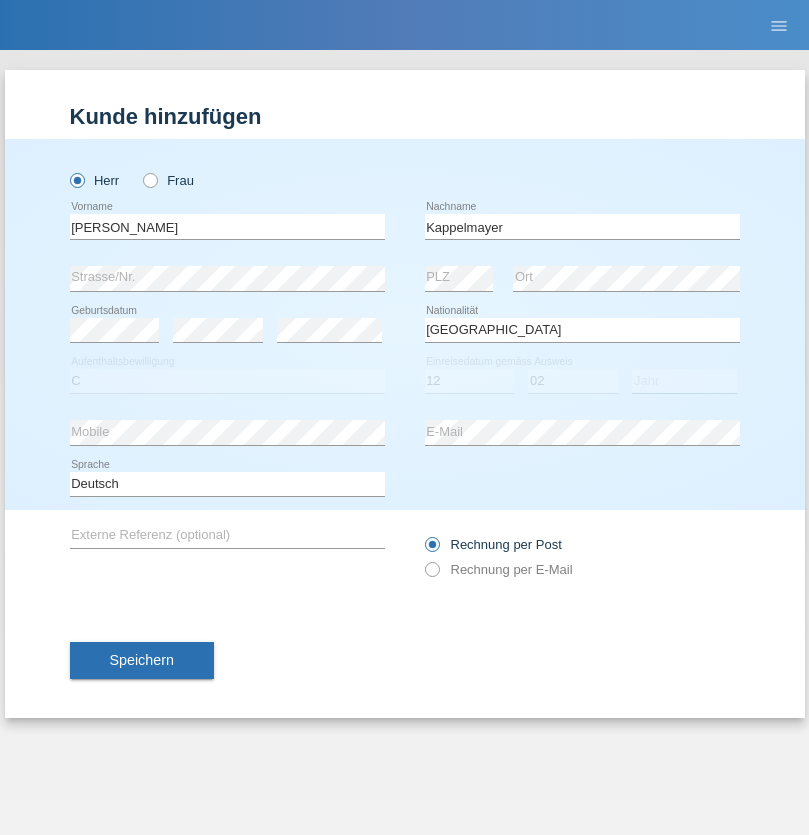 select on "2021" 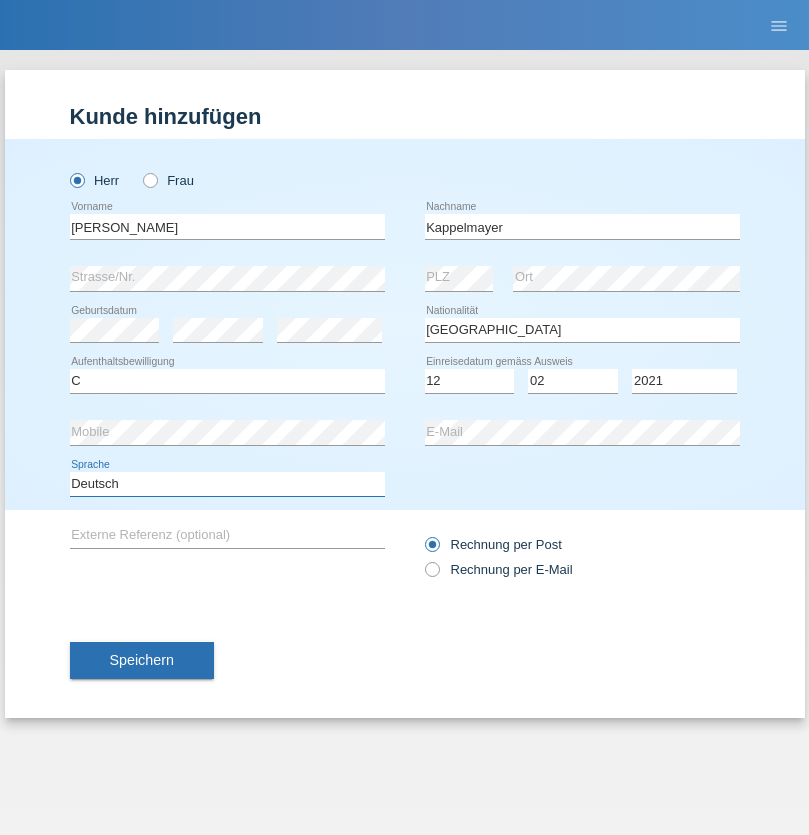 select on "en" 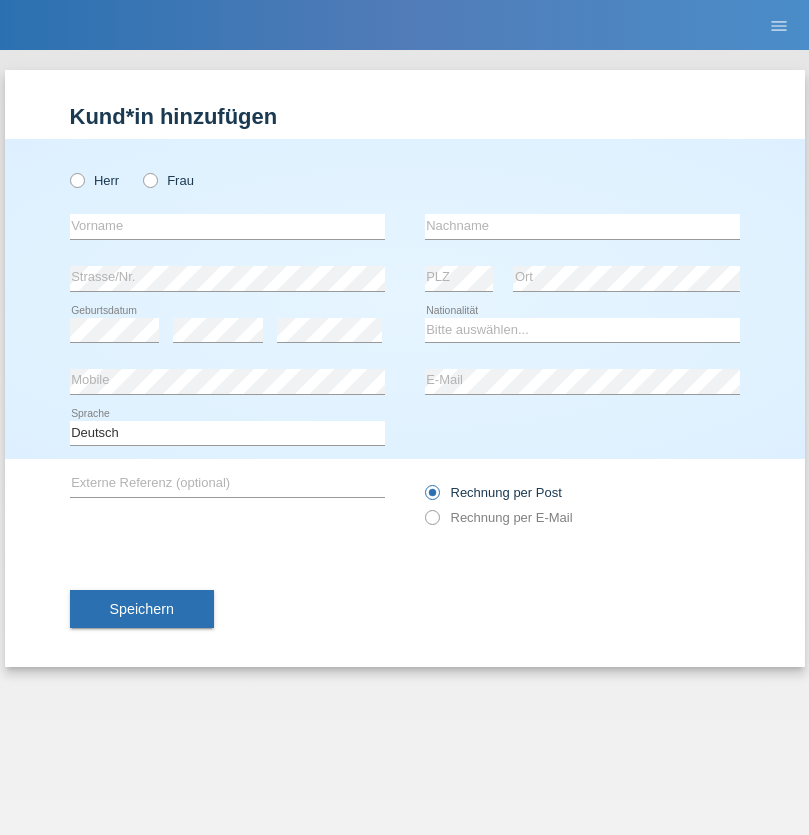 scroll, scrollTop: 0, scrollLeft: 0, axis: both 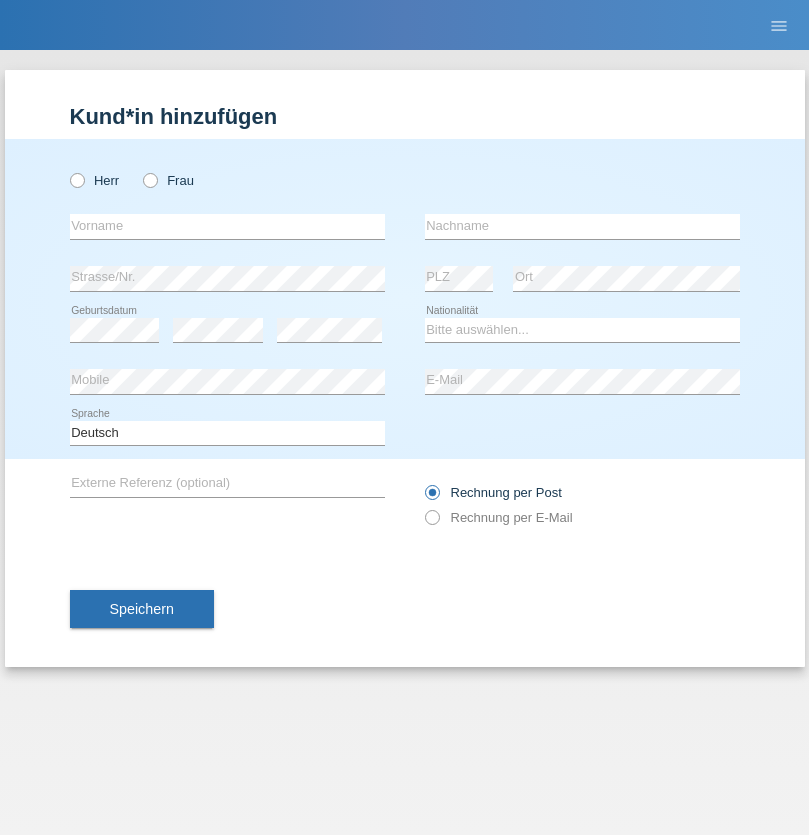 radio on "true" 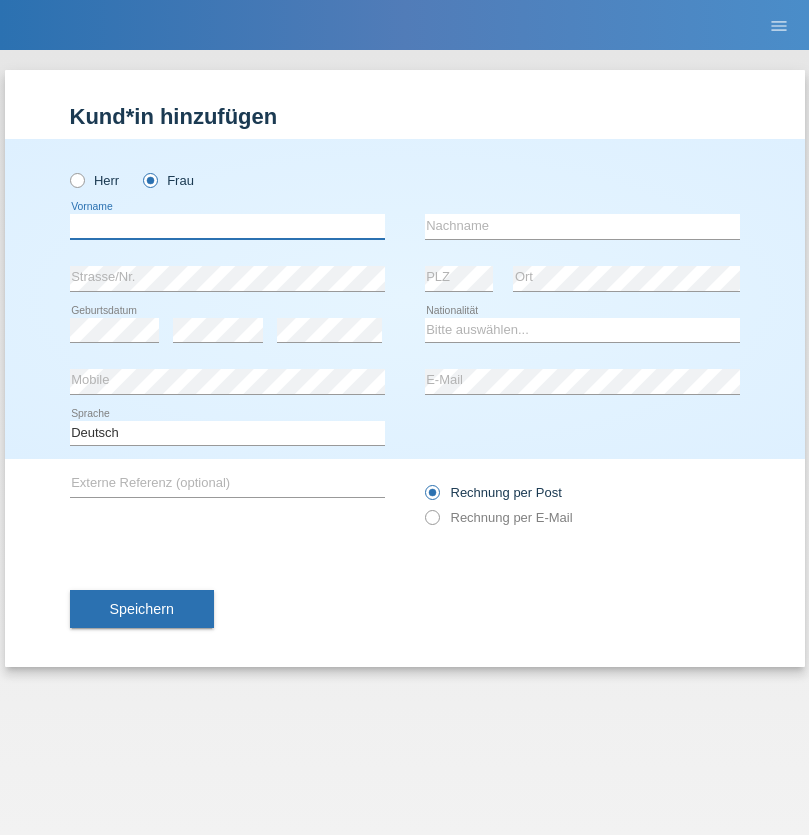 click at bounding box center (227, 226) 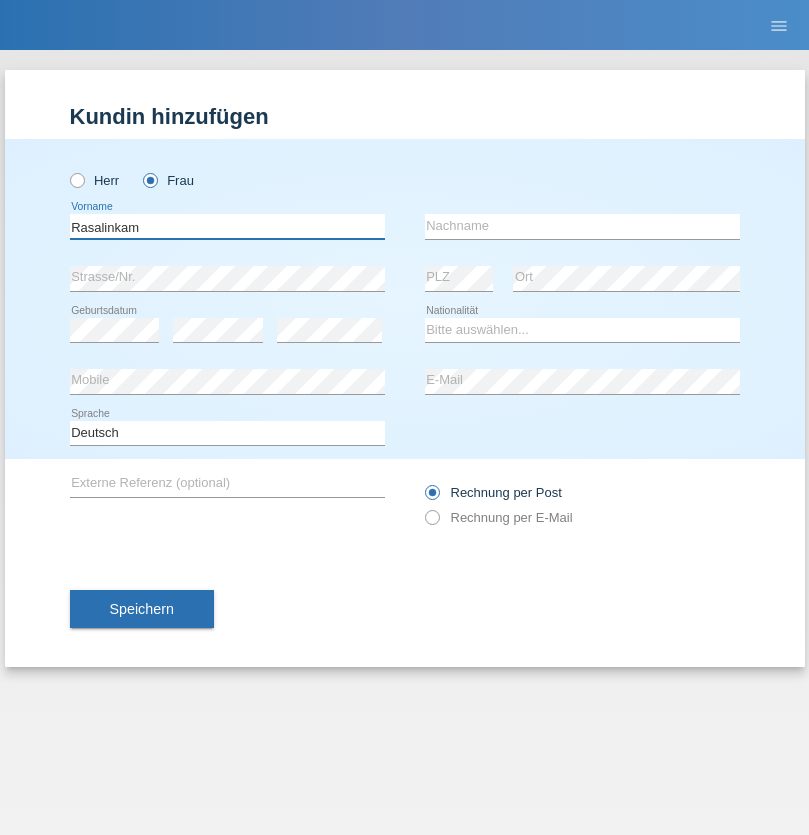 type on "Rasalinkam" 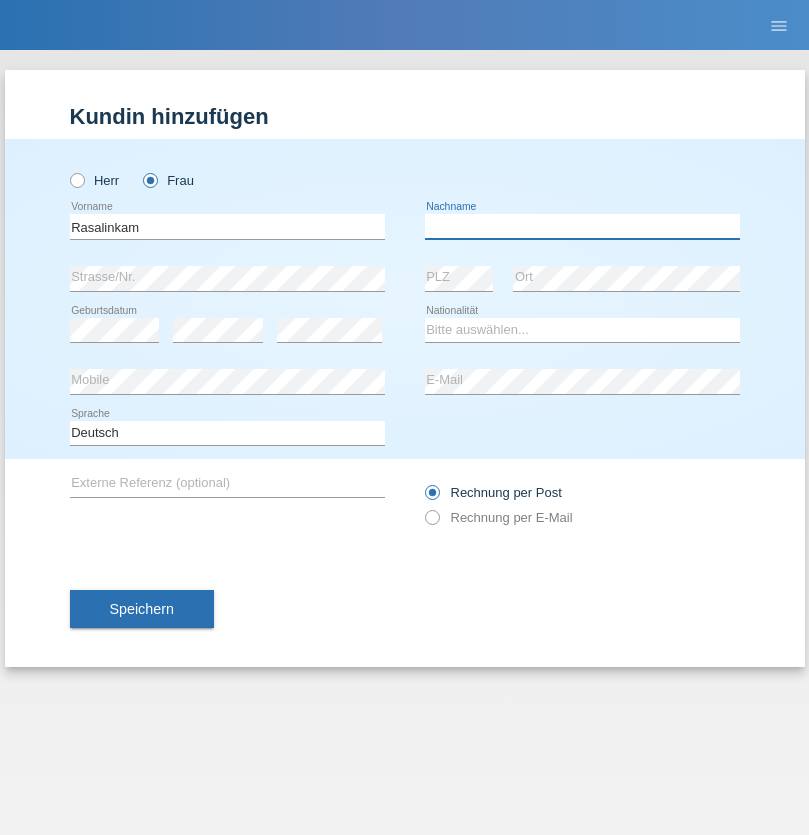 click at bounding box center (582, 226) 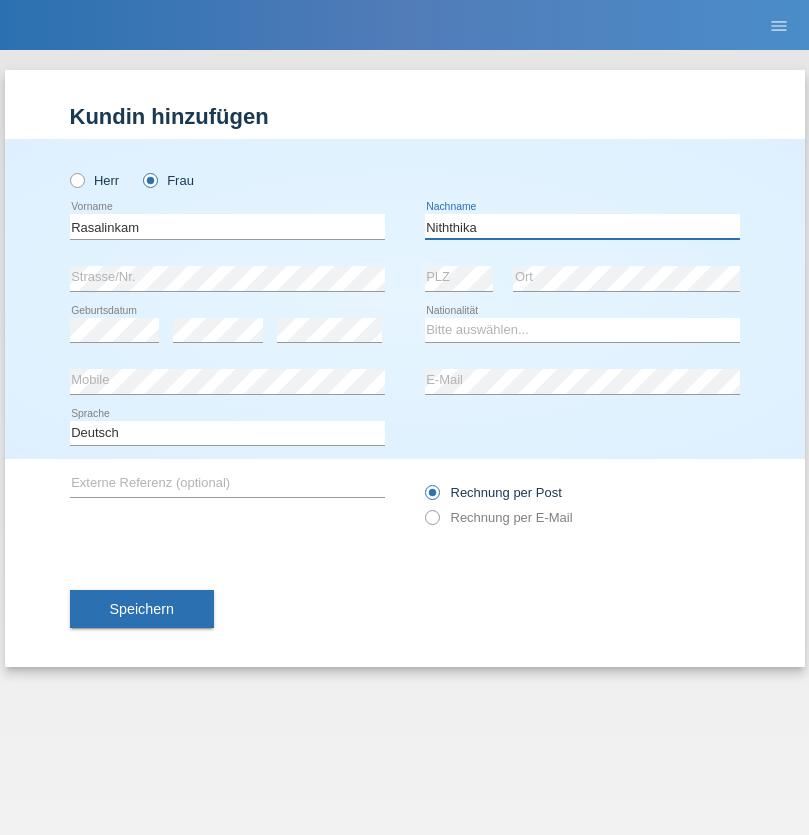 type on "Niththika" 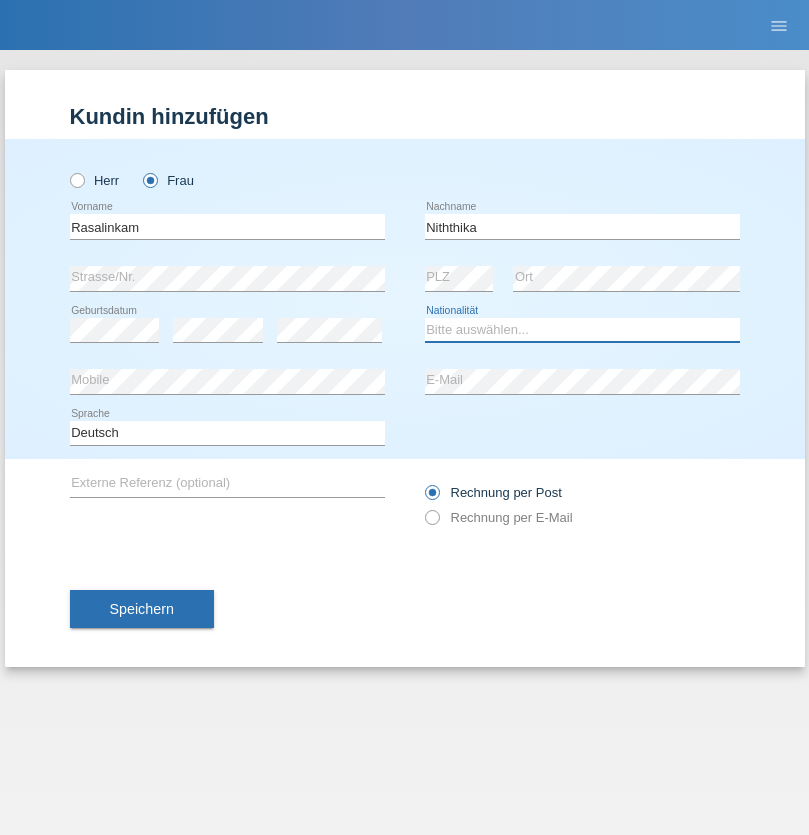 select on "LK" 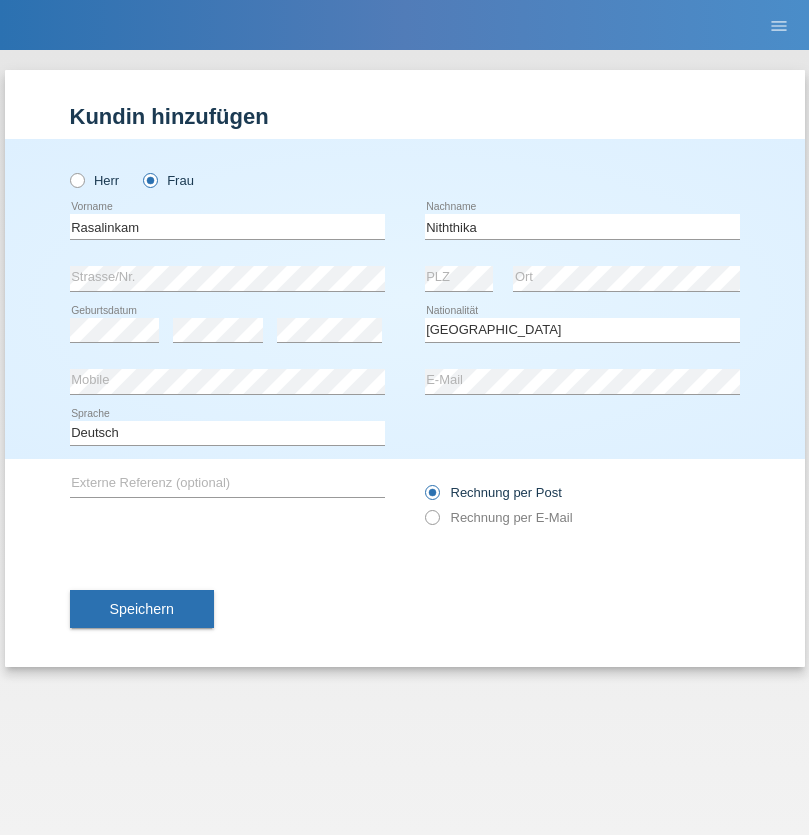 select on "C" 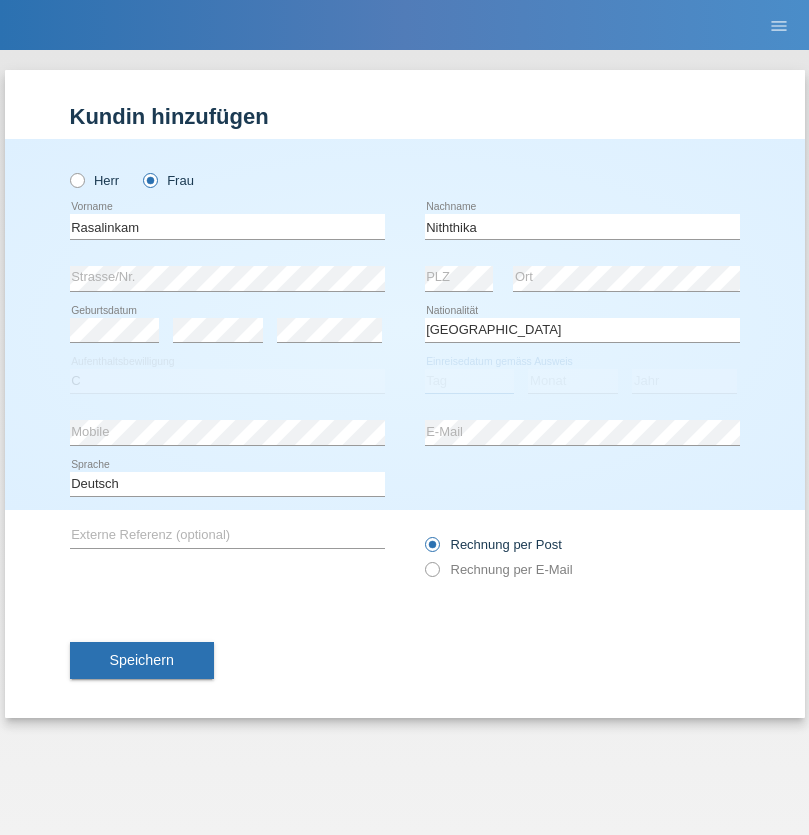 select on "14" 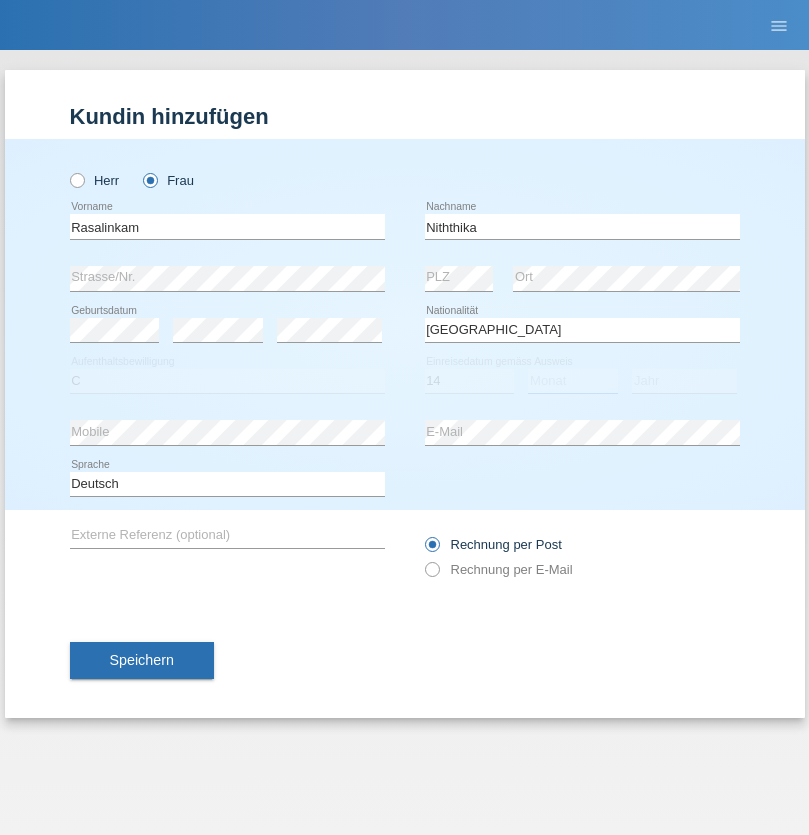 select on "07" 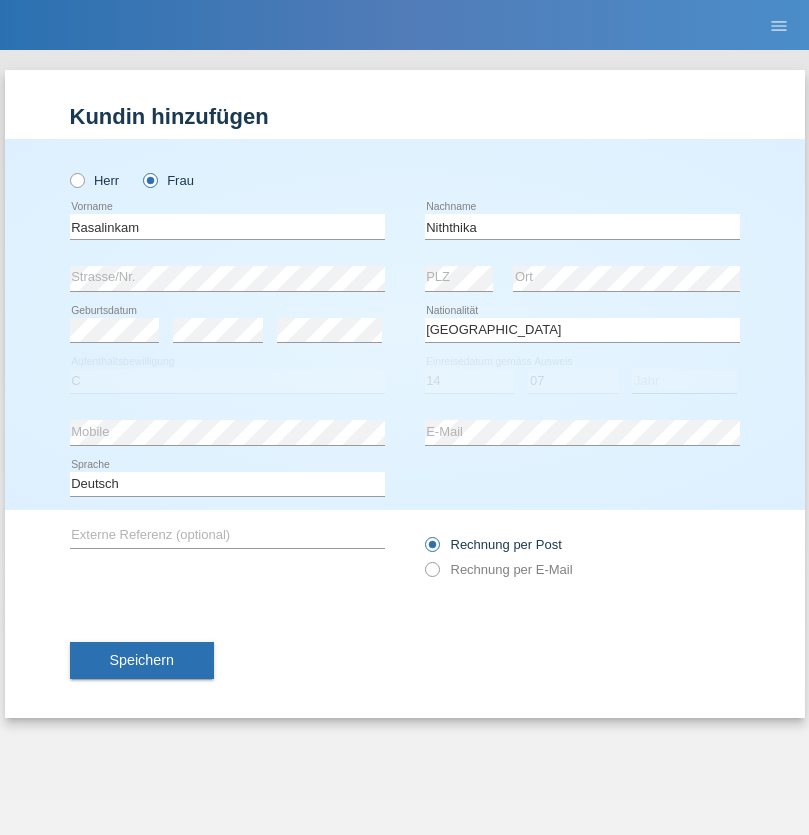 select on "2021" 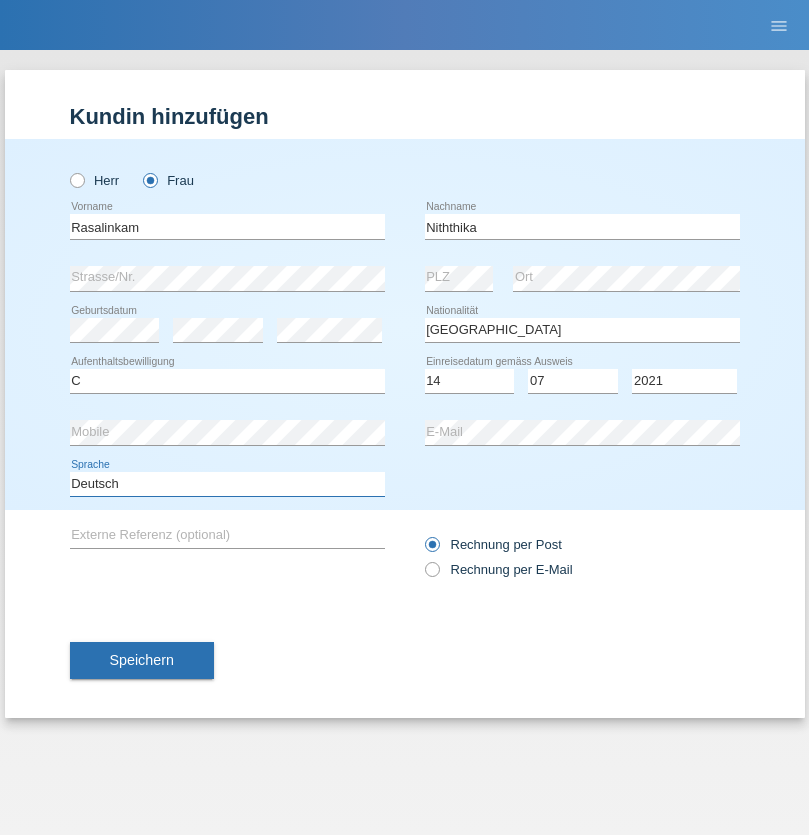 select on "en" 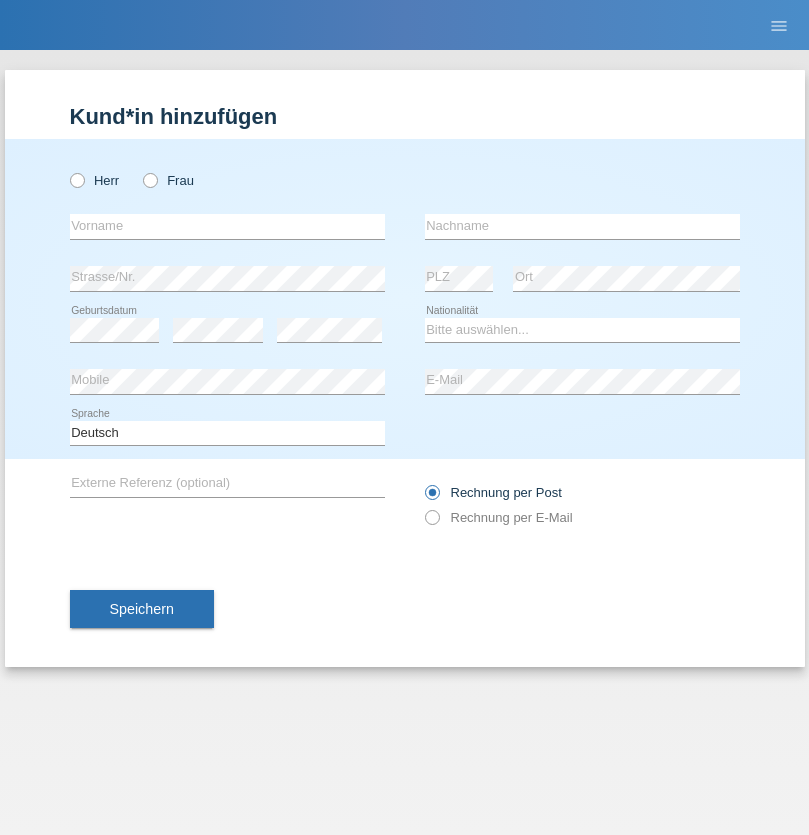 scroll, scrollTop: 0, scrollLeft: 0, axis: both 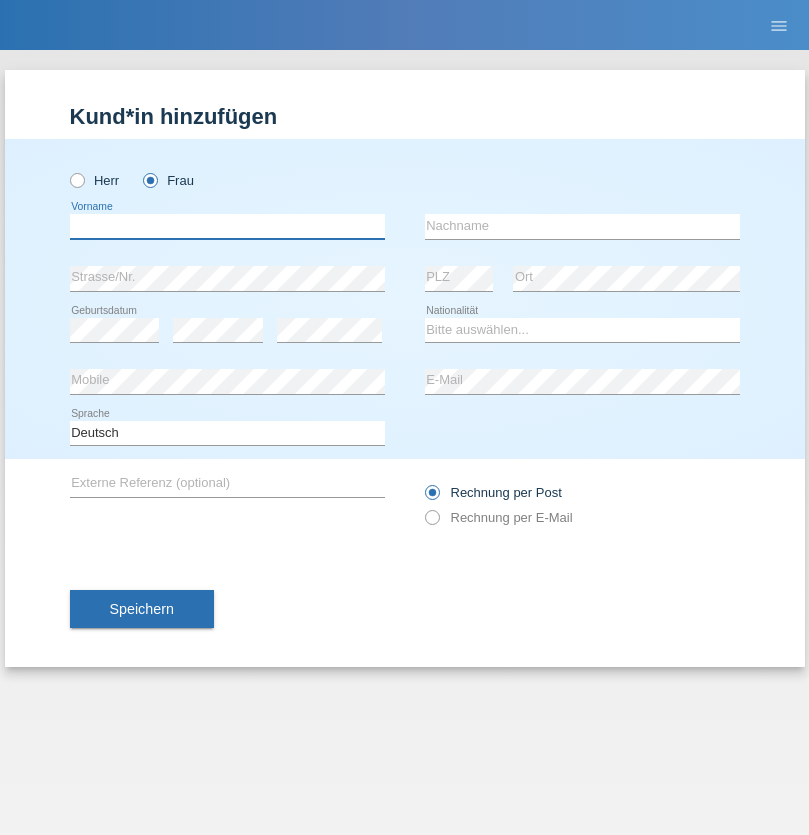 click at bounding box center [227, 226] 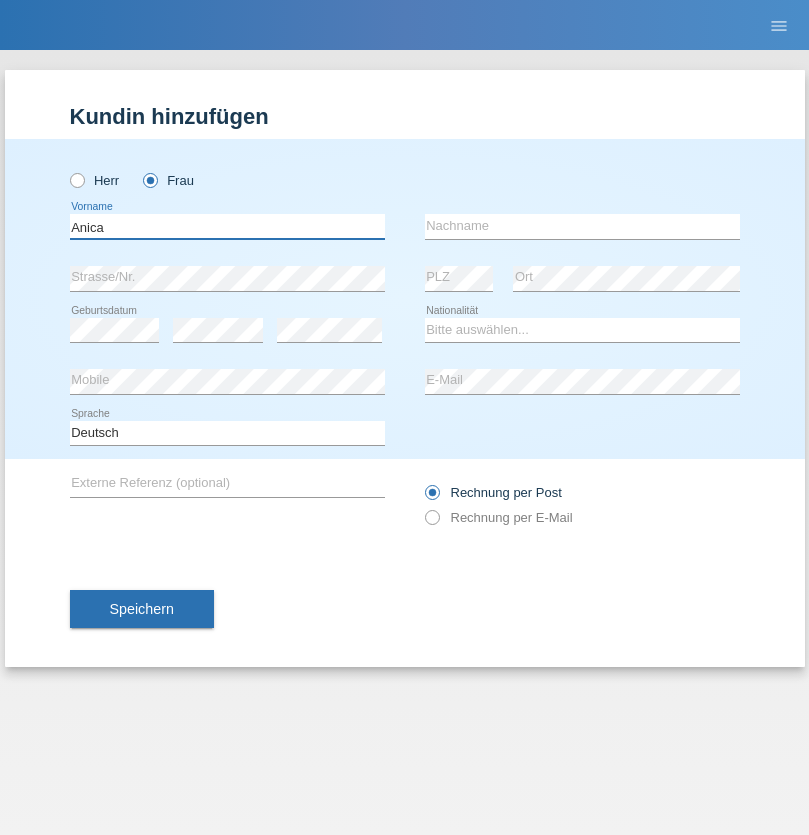 type on "Anica" 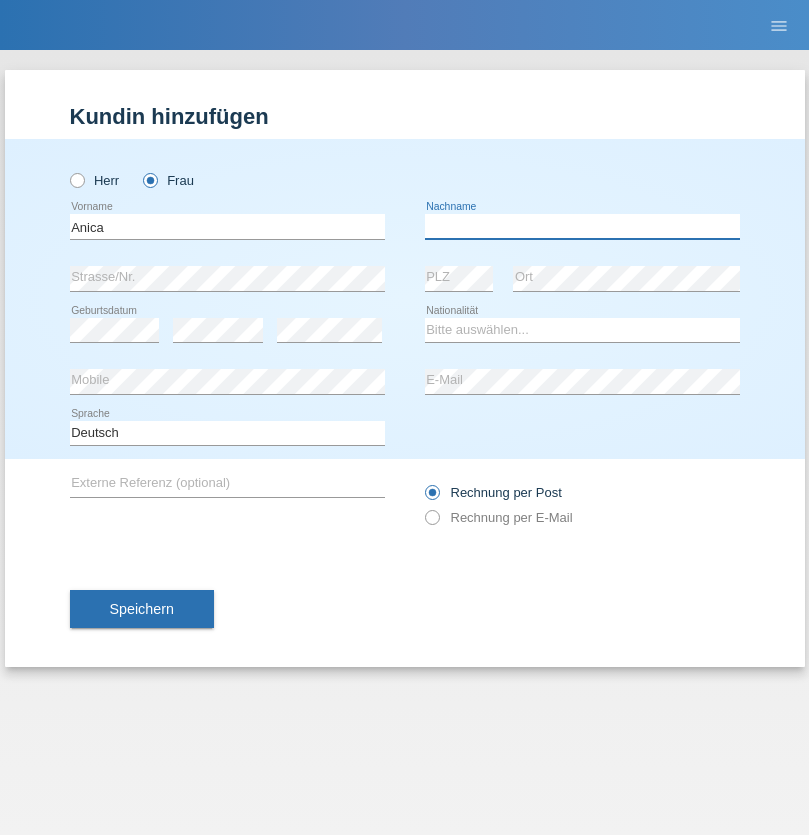 click at bounding box center (582, 226) 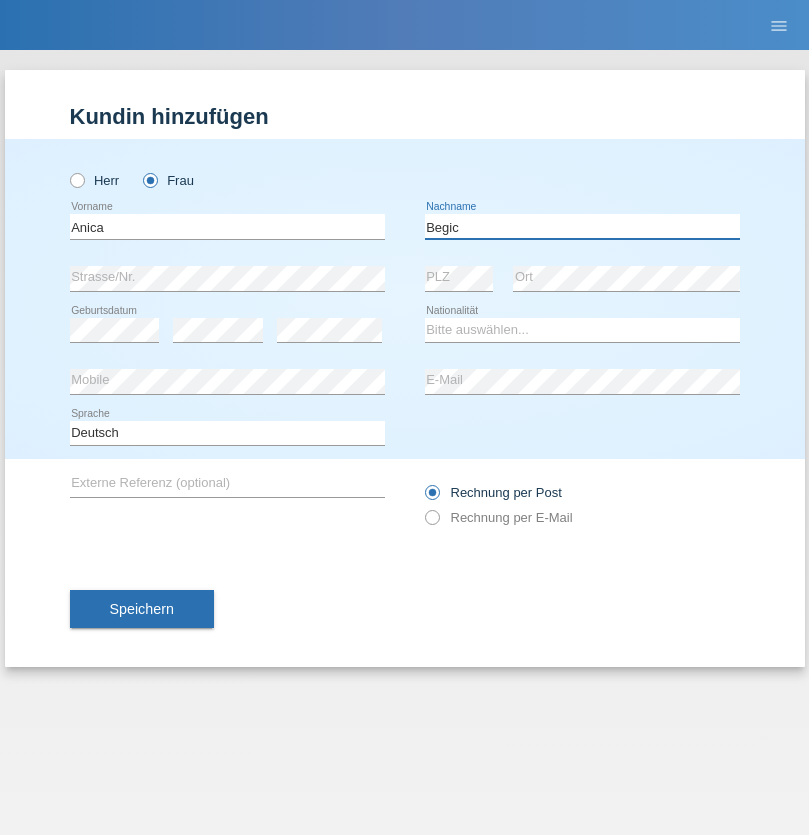 type on "Begic" 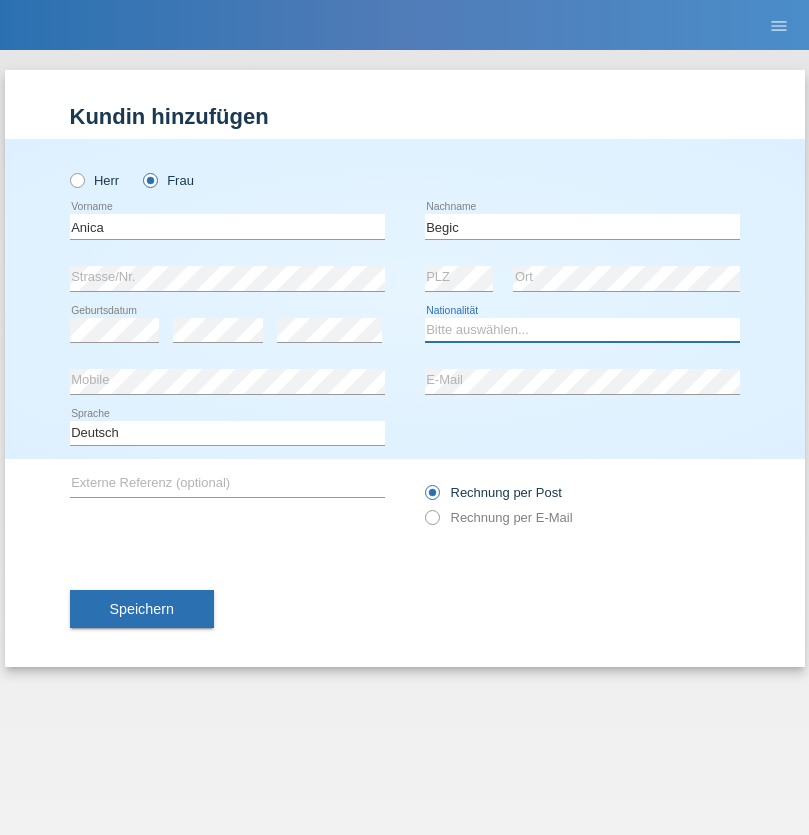 select on "CH" 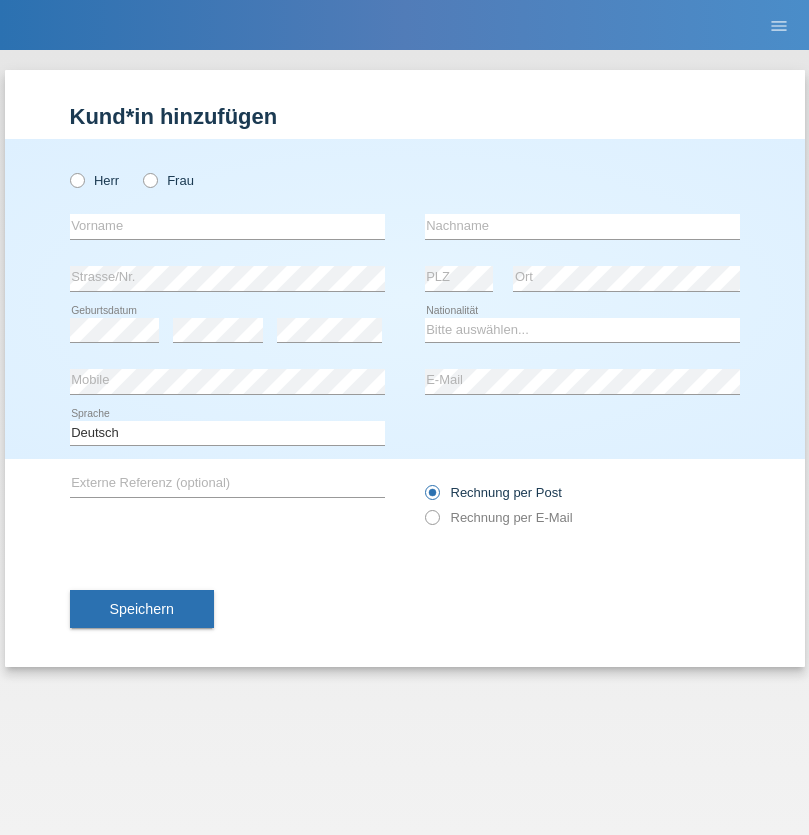 scroll, scrollTop: 0, scrollLeft: 0, axis: both 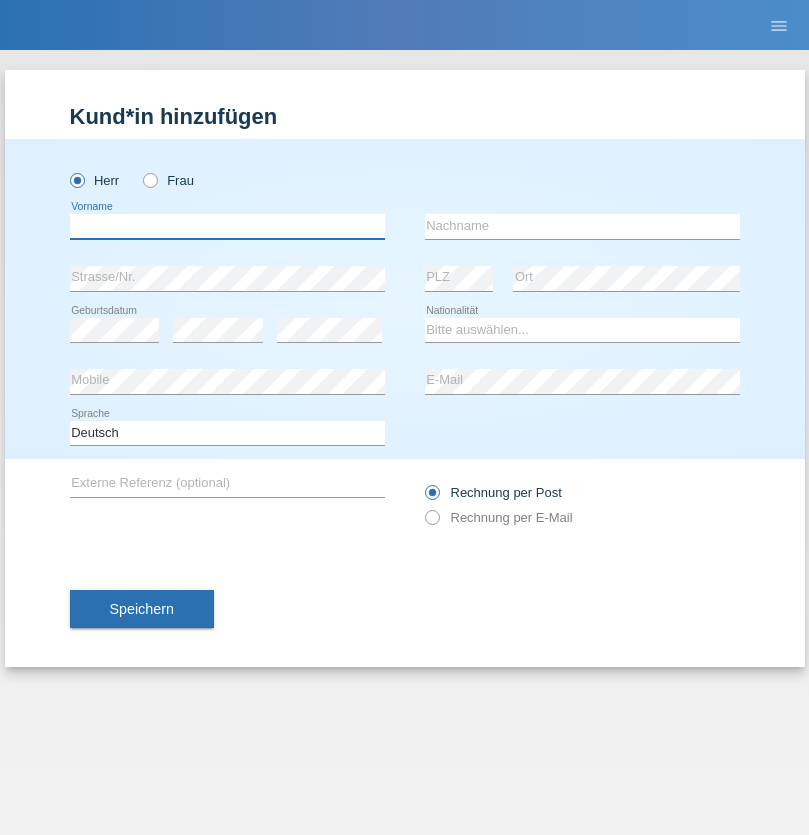 click at bounding box center (227, 226) 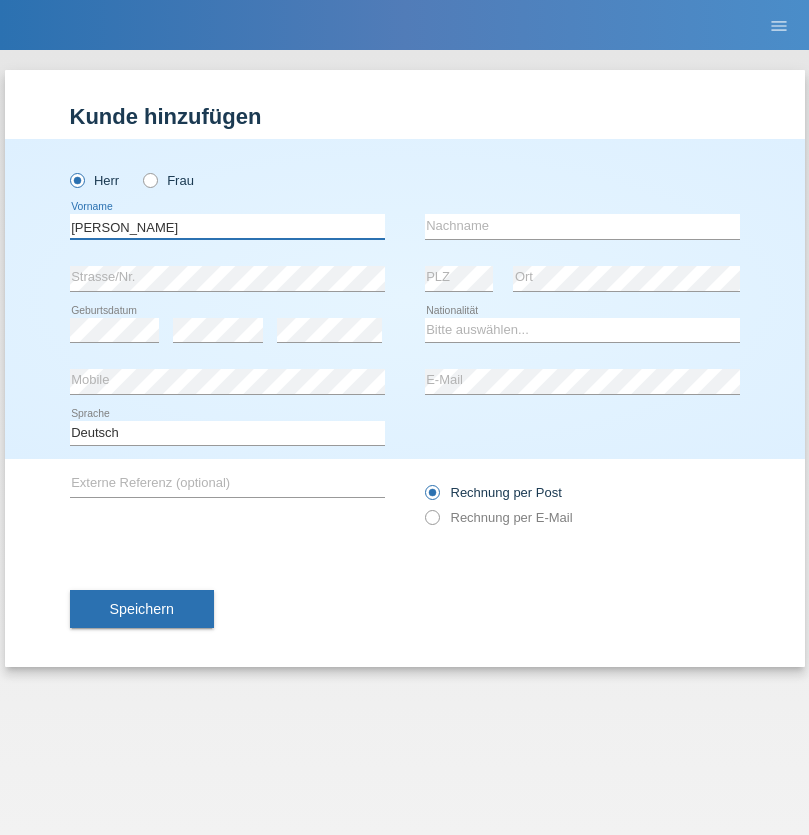 type on "[PERSON_NAME]" 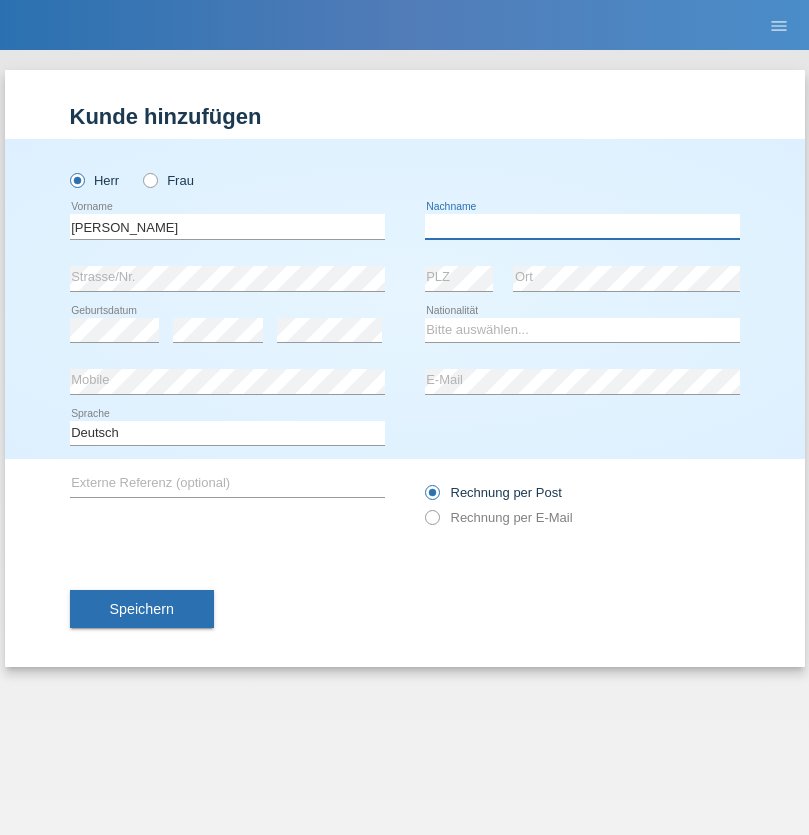 click at bounding box center [582, 226] 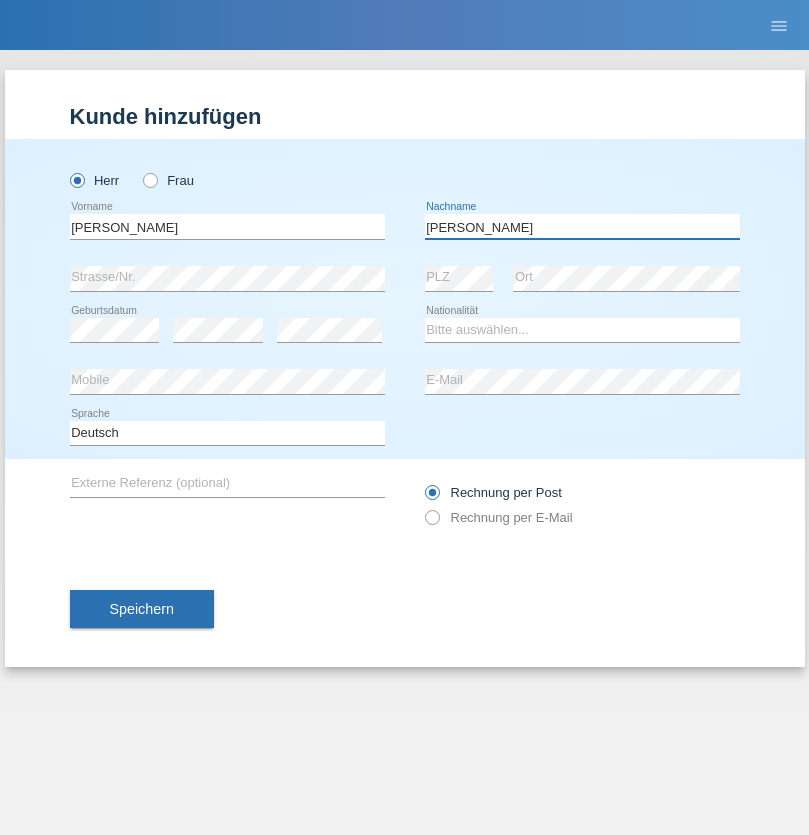 type on "[PERSON_NAME]" 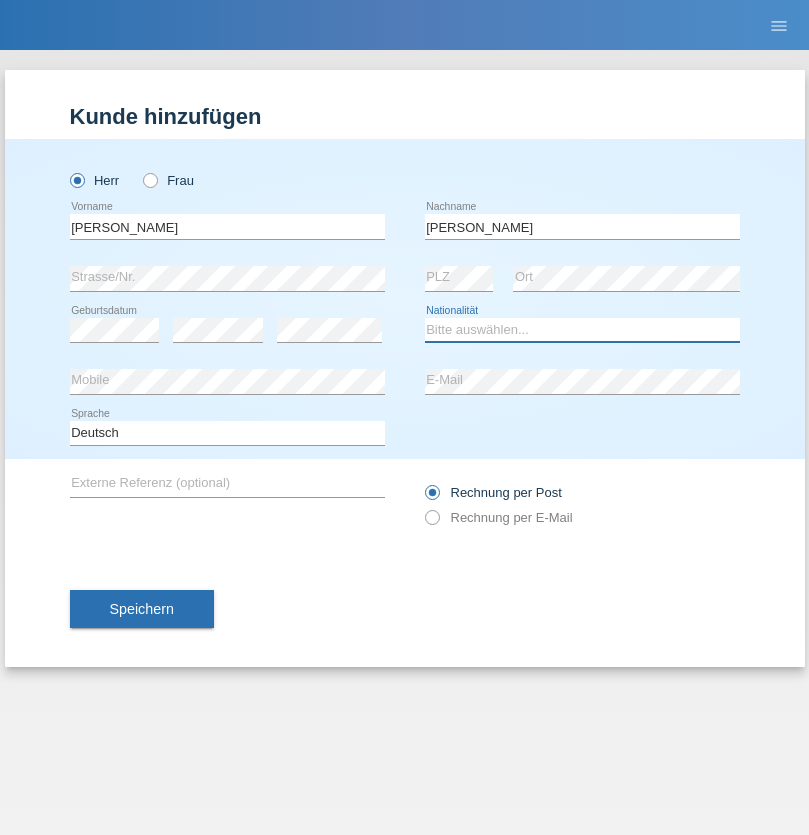 select on "CH" 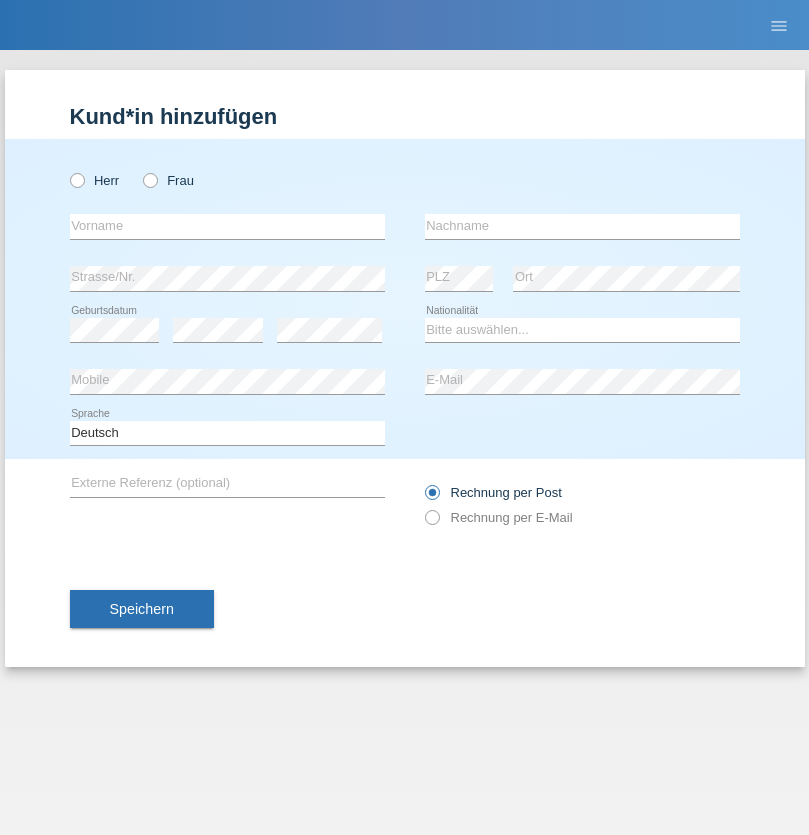 scroll, scrollTop: 0, scrollLeft: 0, axis: both 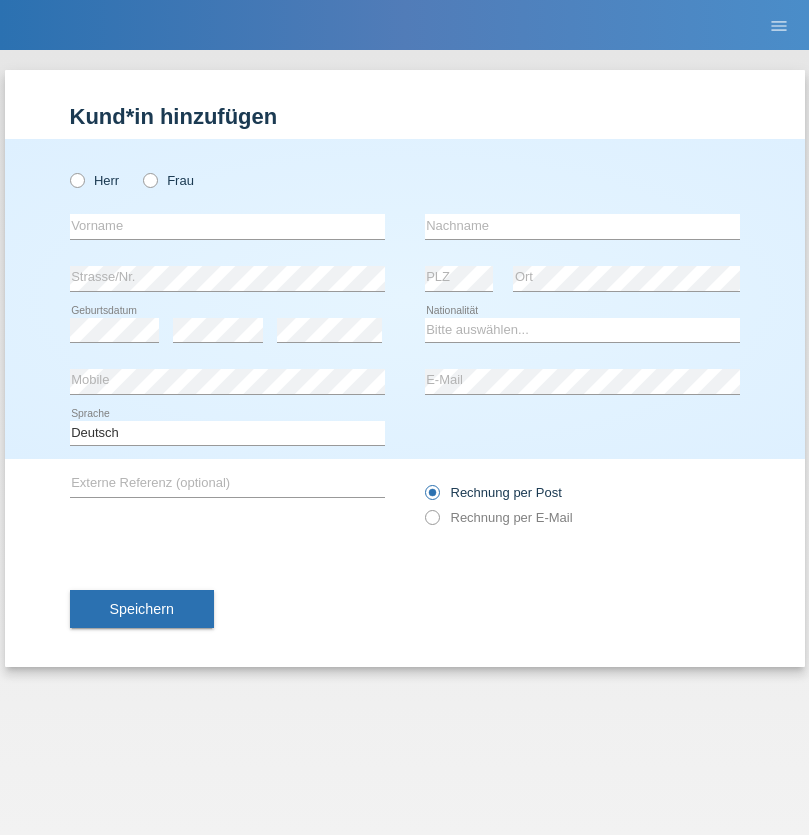 radio on "true" 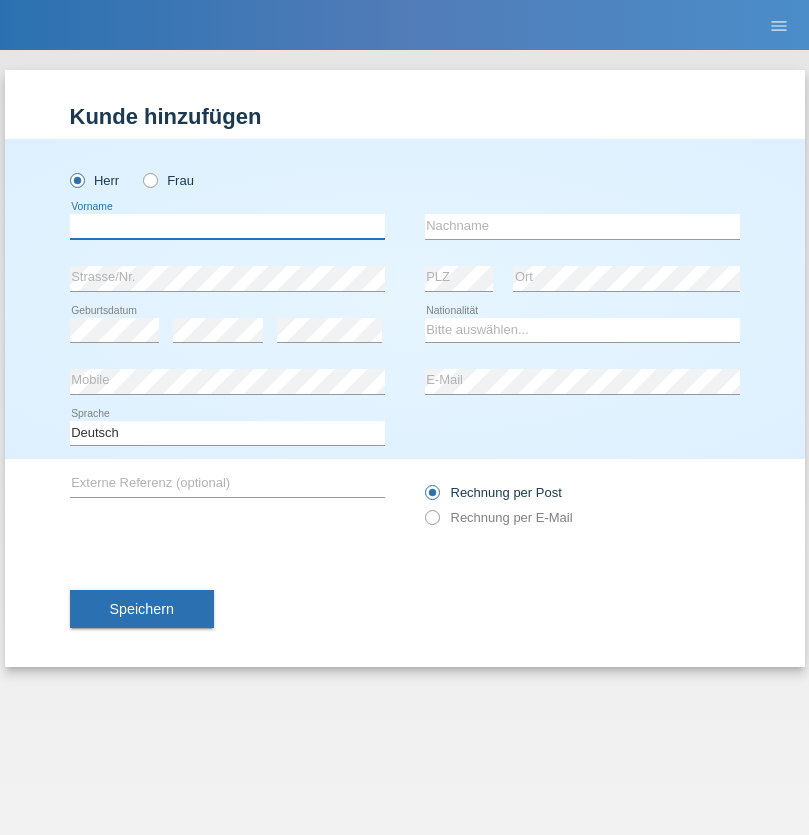 click at bounding box center [227, 226] 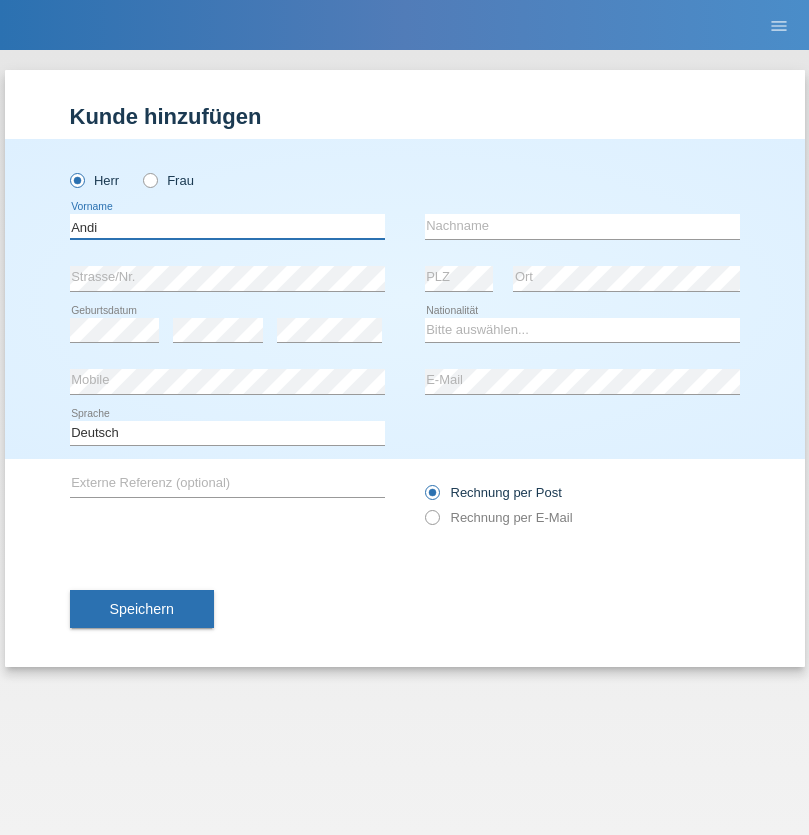 type on "Andi" 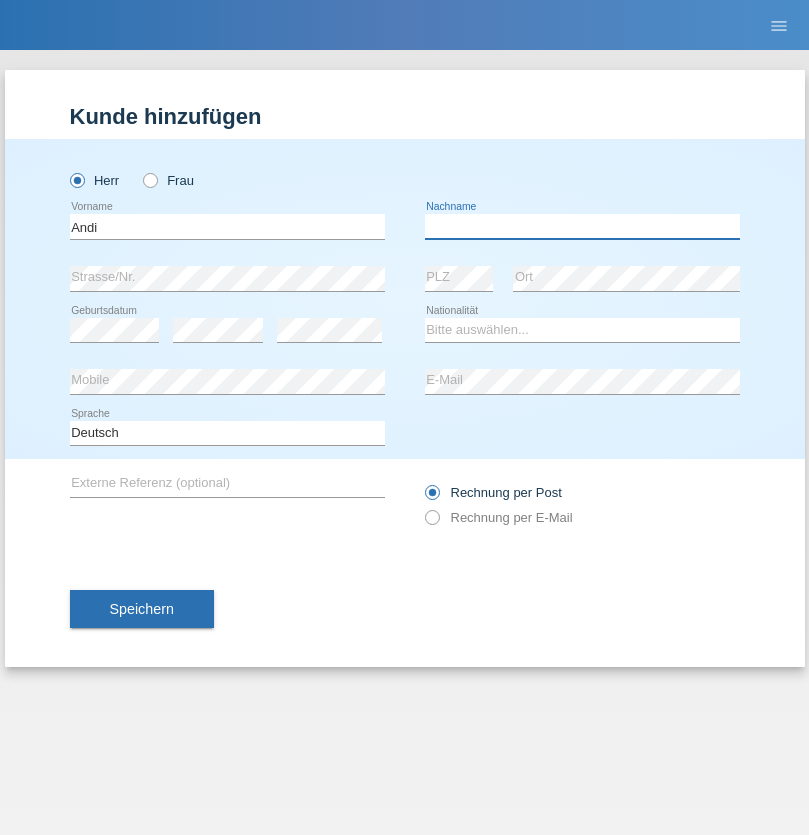 click at bounding box center (582, 226) 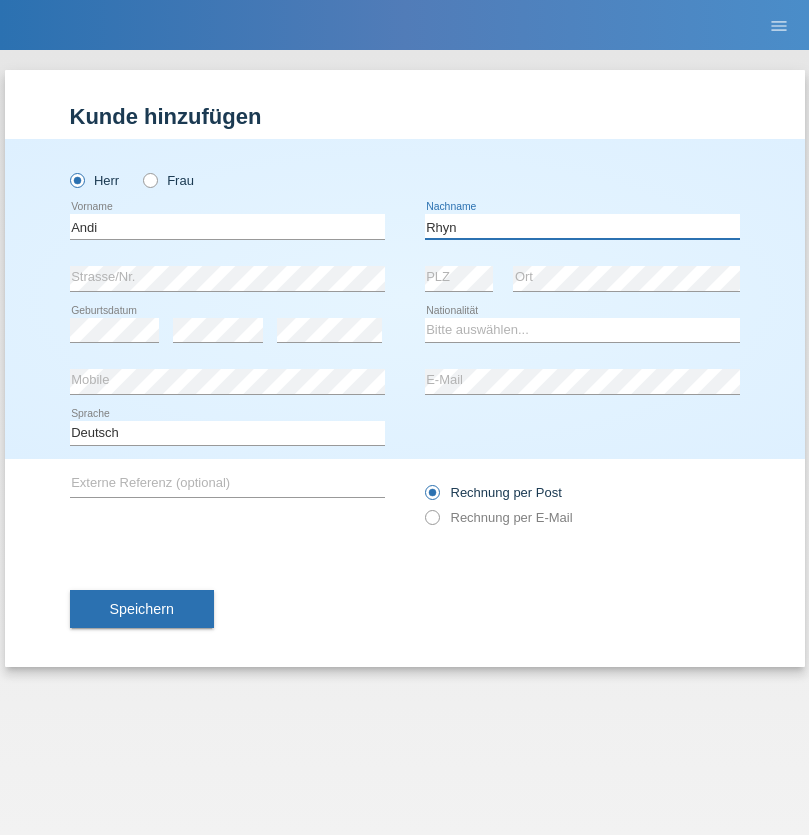 type on "Rhyn" 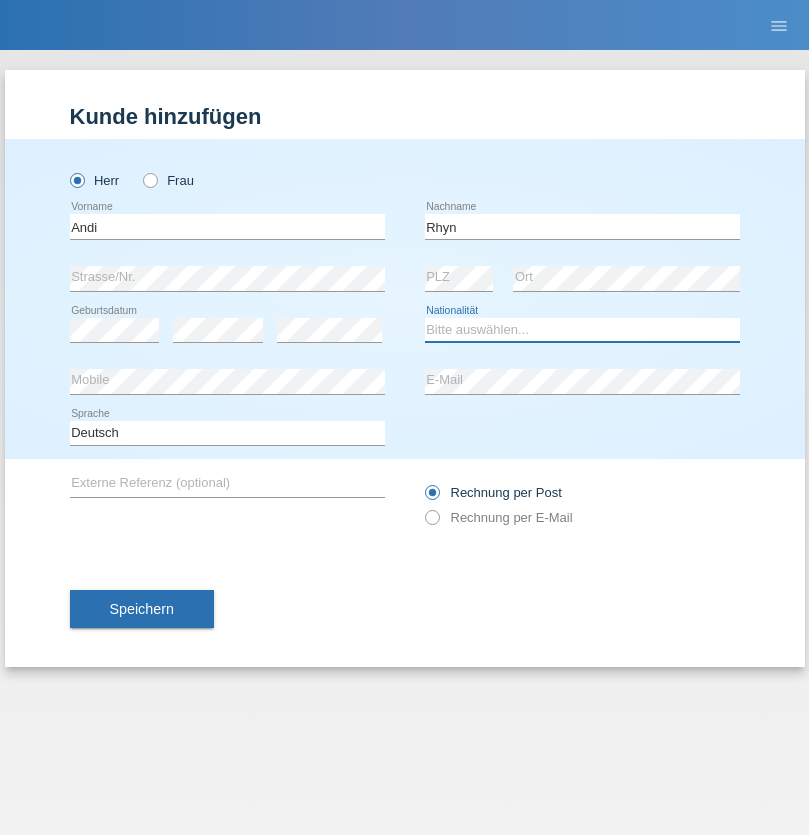 select on "CH" 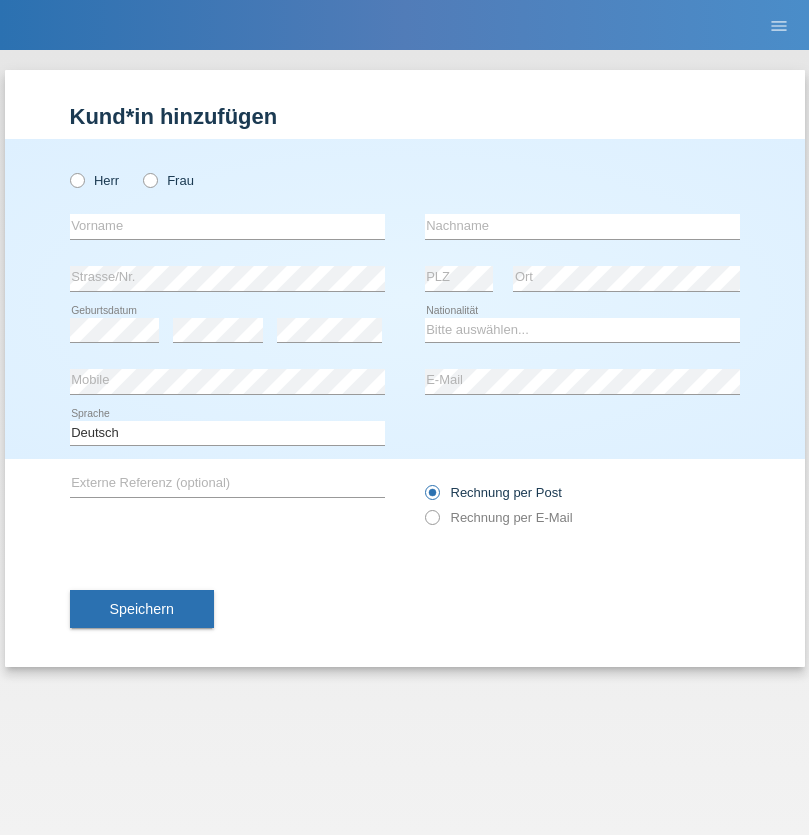 scroll, scrollTop: 0, scrollLeft: 0, axis: both 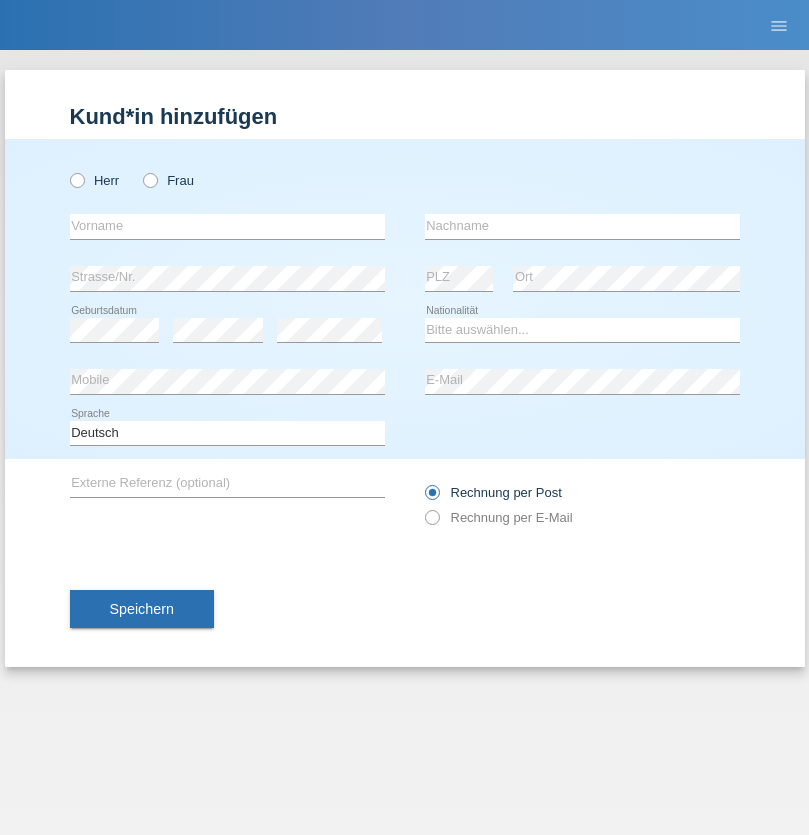 radio on "true" 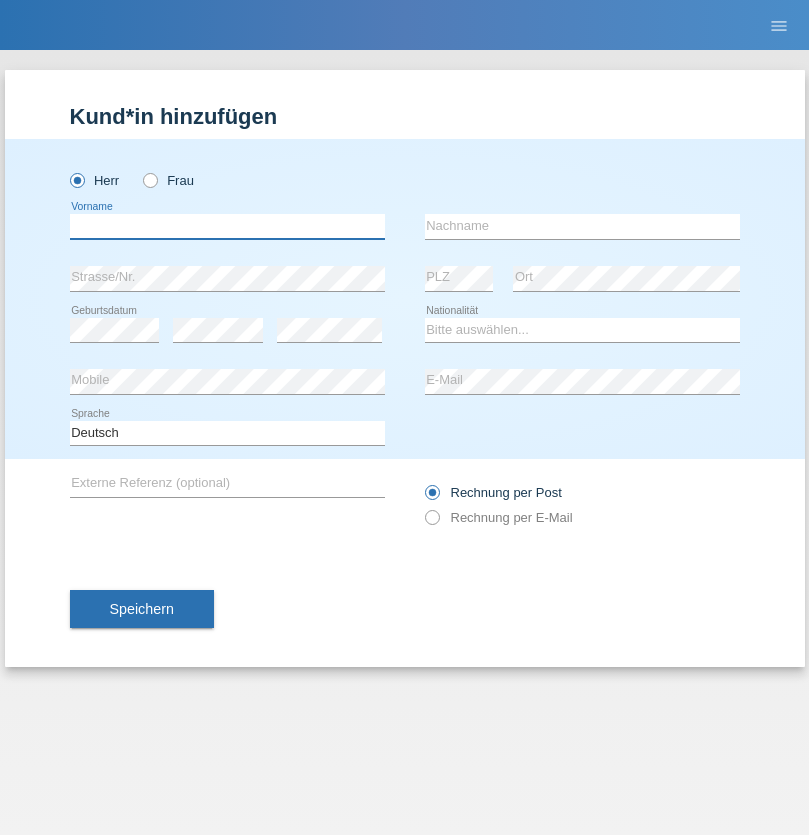 click at bounding box center [227, 226] 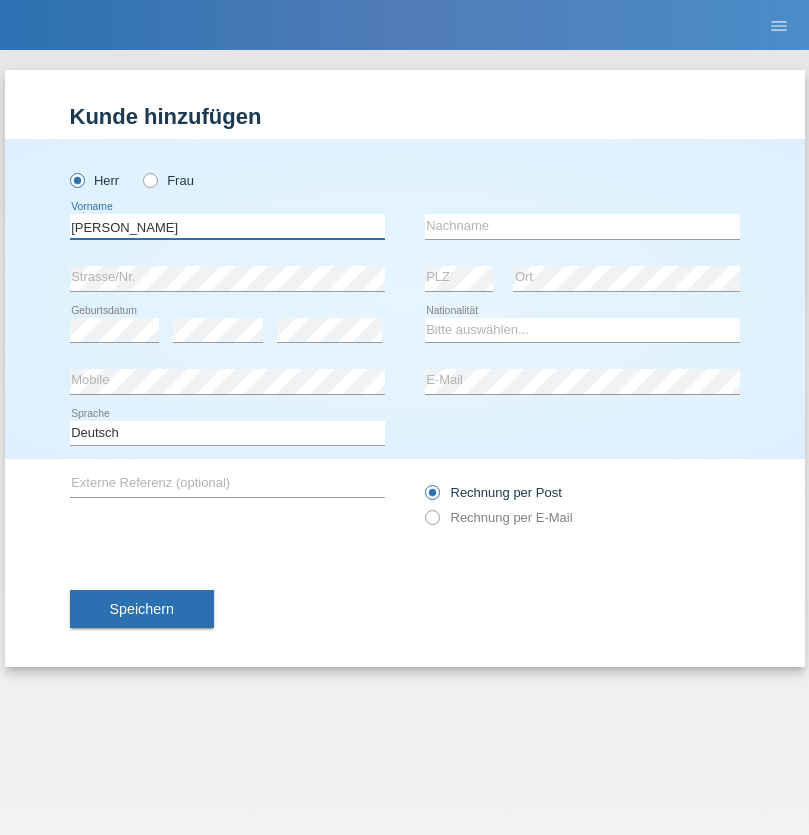 type on "Alex" 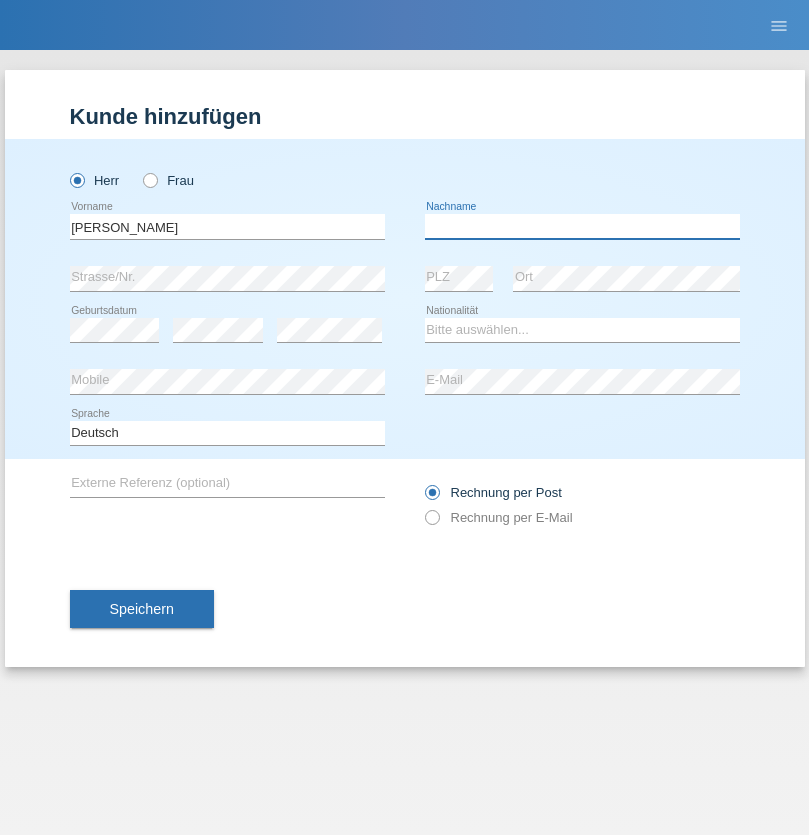 click at bounding box center (582, 226) 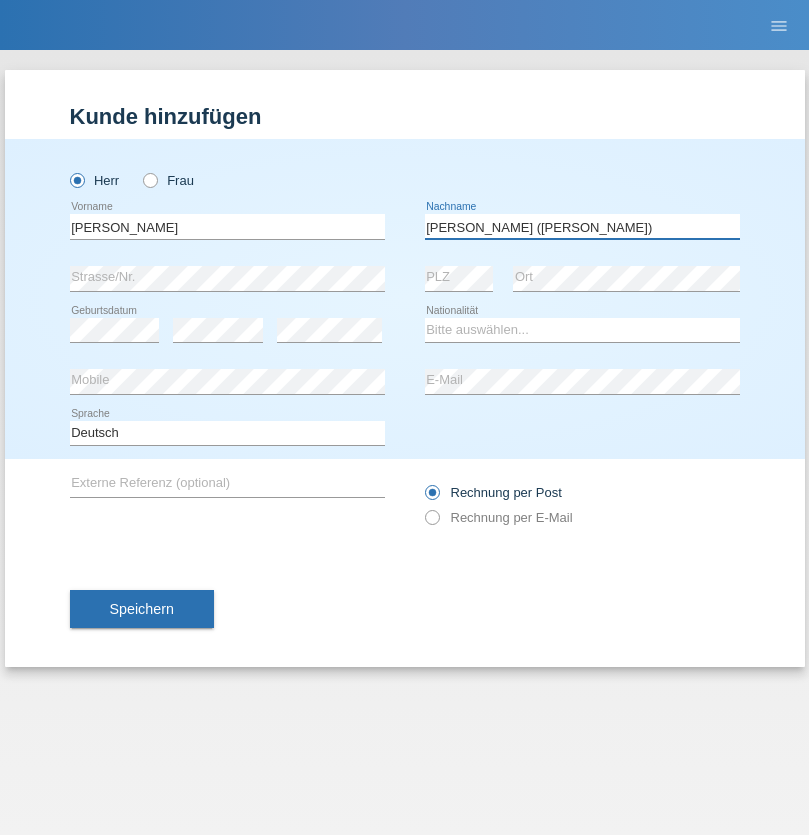 type on "A. Cassiano (Miriã)" 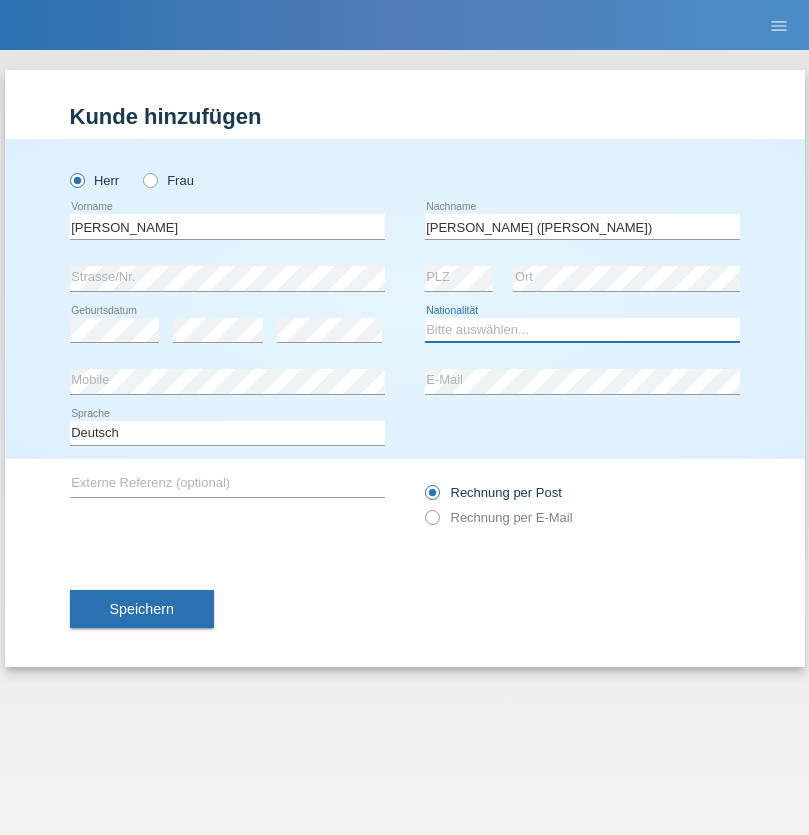 select on "BR" 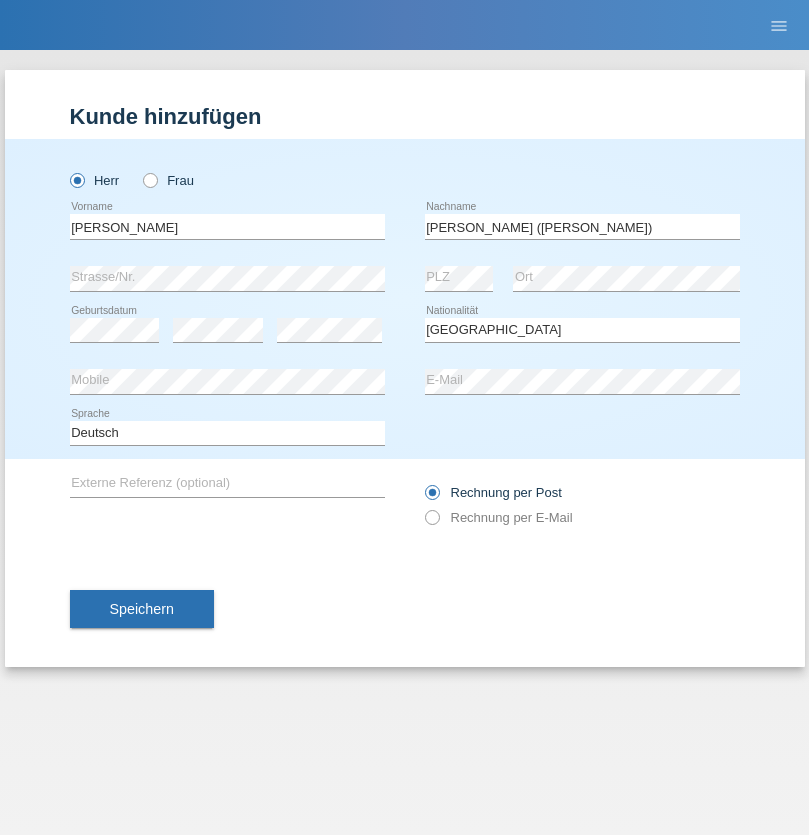 select on "C" 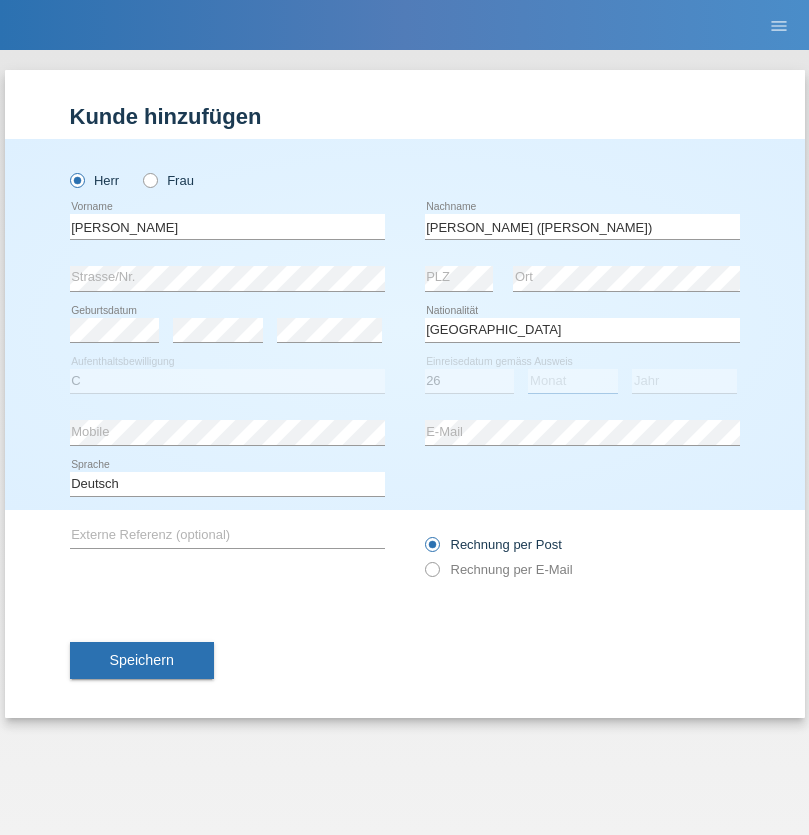 select on "01" 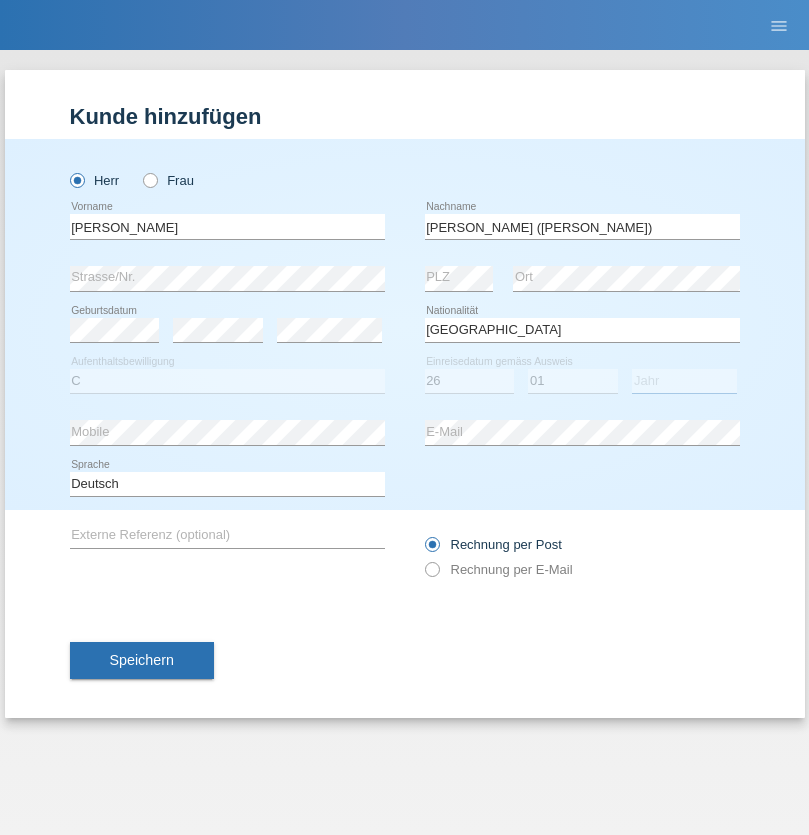 select on "2021" 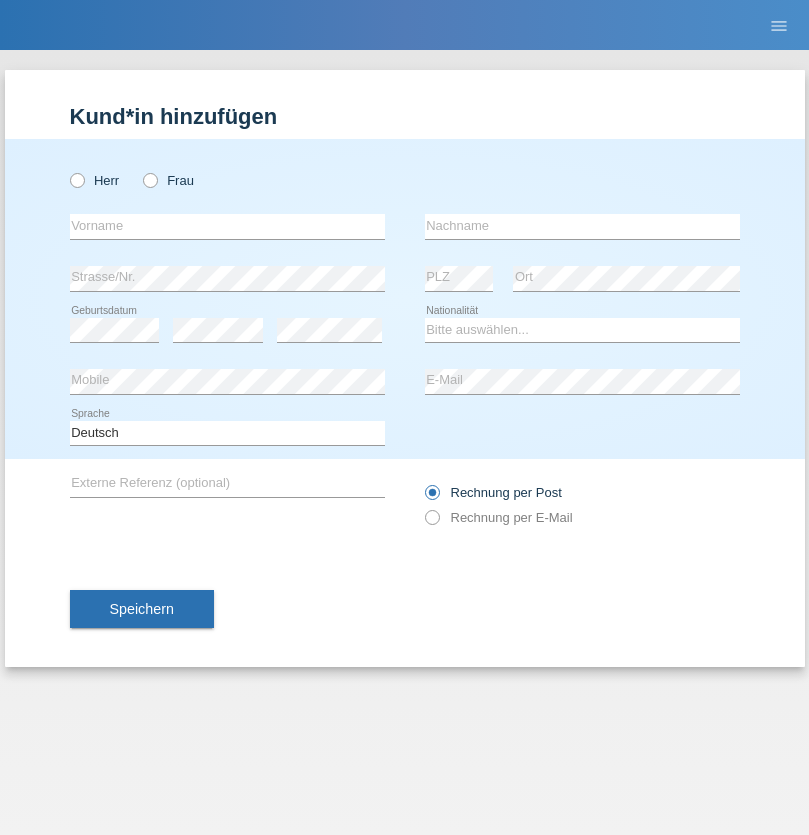 scroll, scrollTop: 0, scrollLeft: 0, axis: both 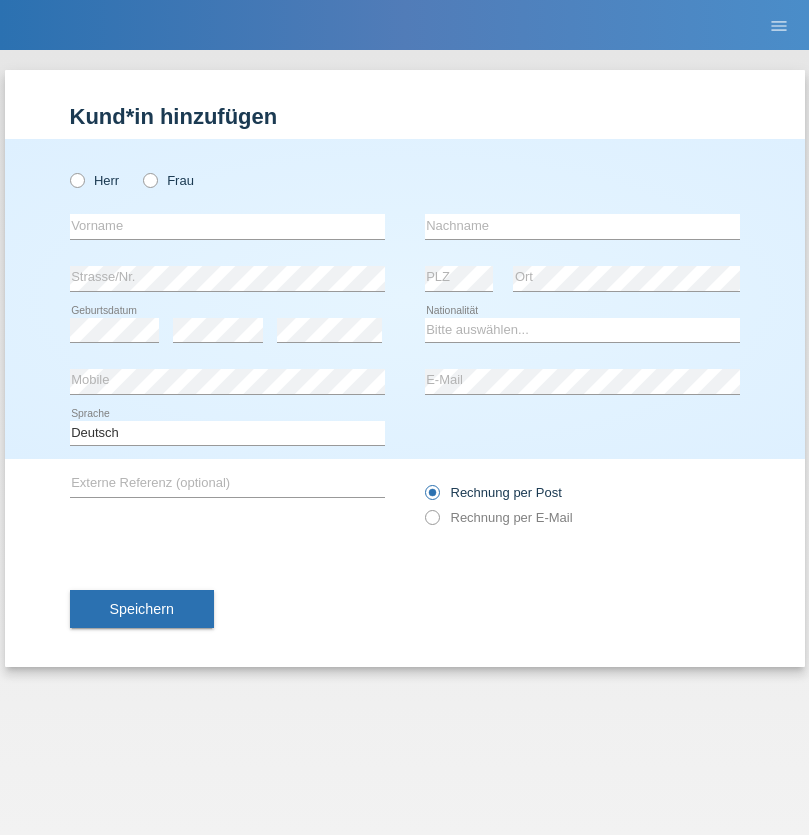 radio on "true" 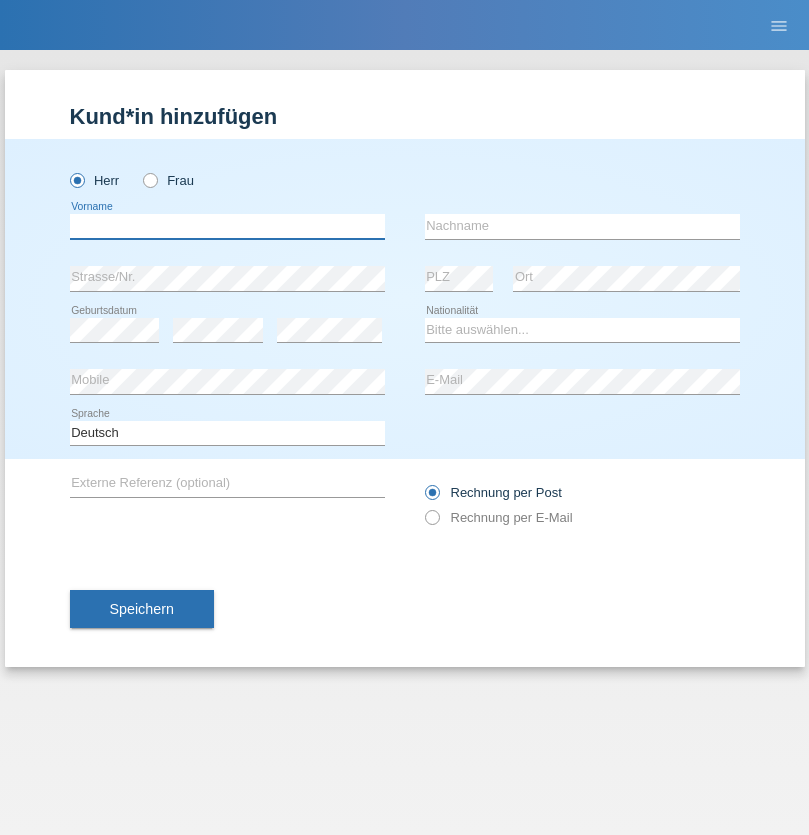 click at bounding box center [227, 226] 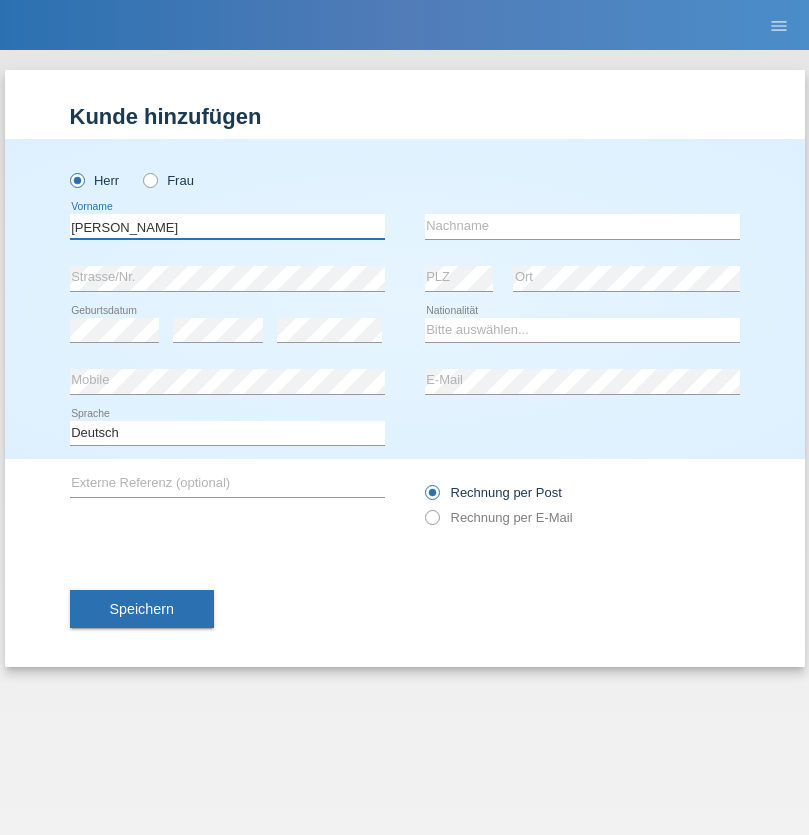 type on "Alex" 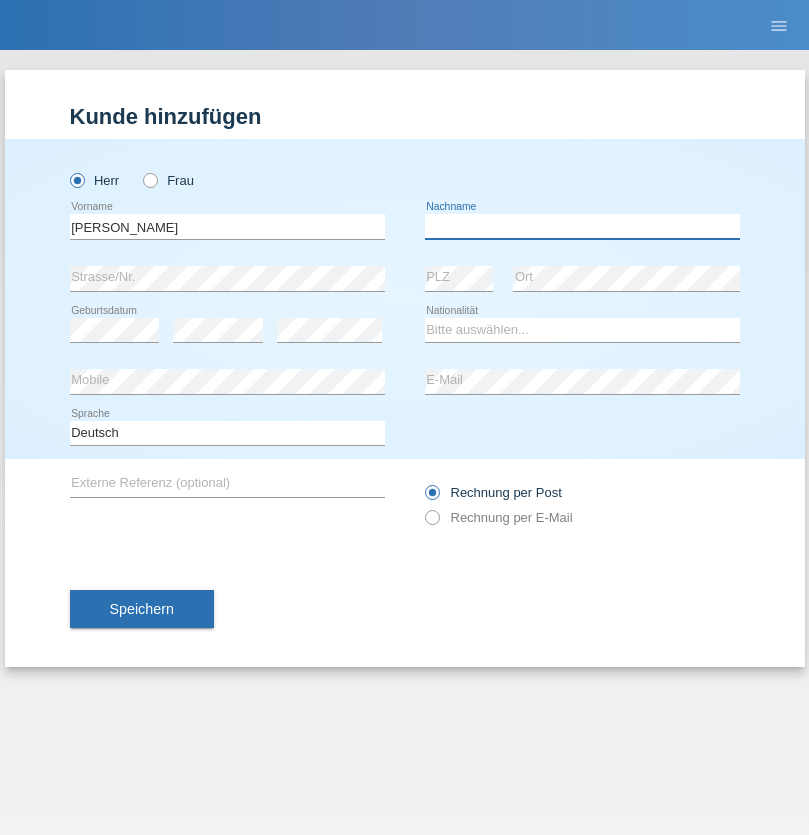 click at bounding box center [582, 226] 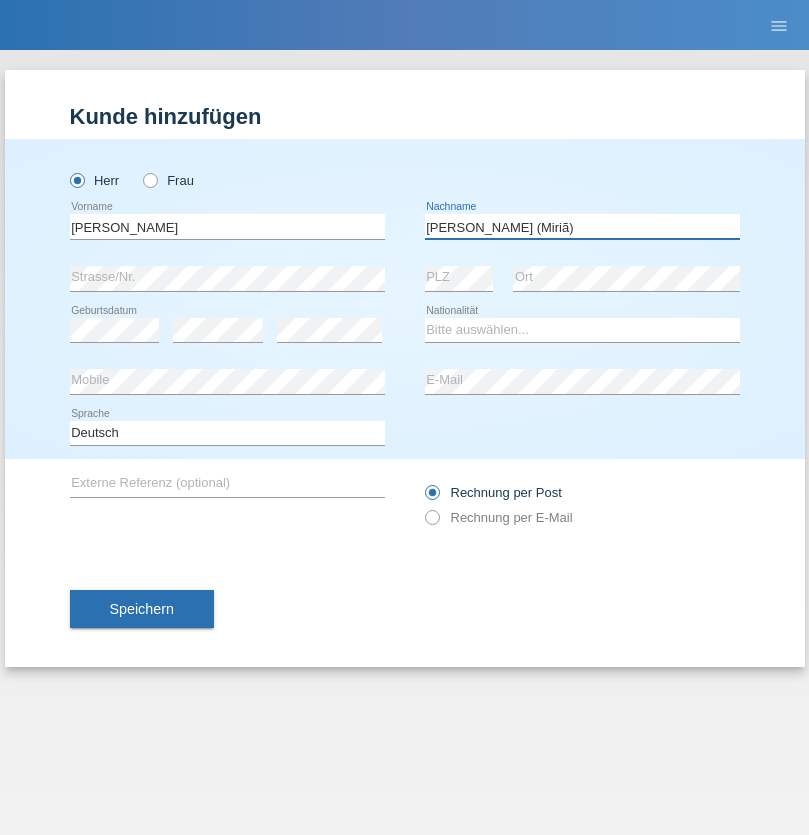 type on "A. Cassiano (Miriã)" 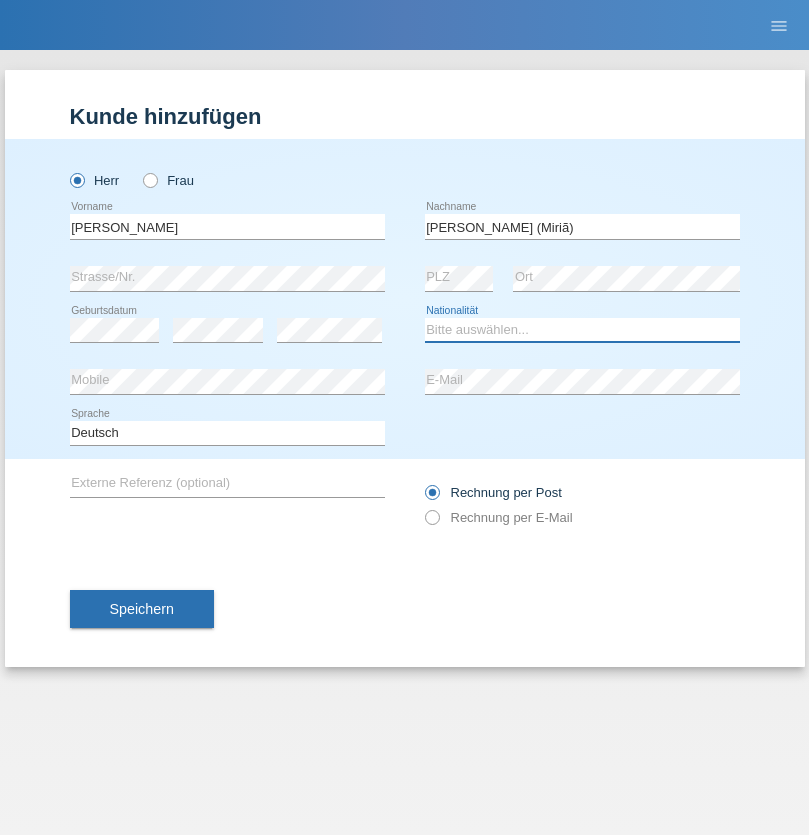 select on "BR" 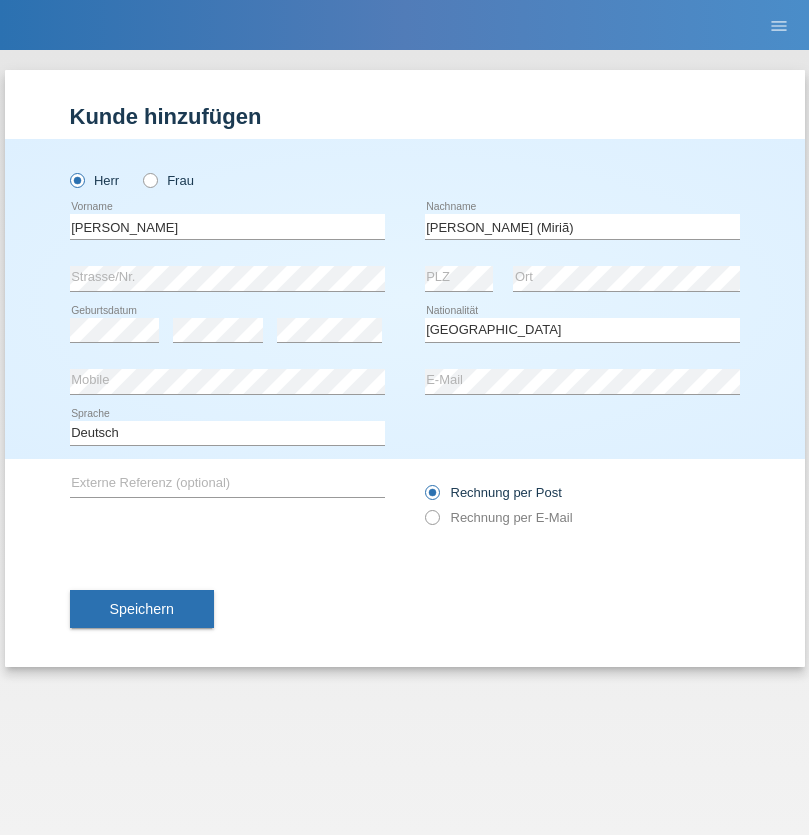 select on "C" 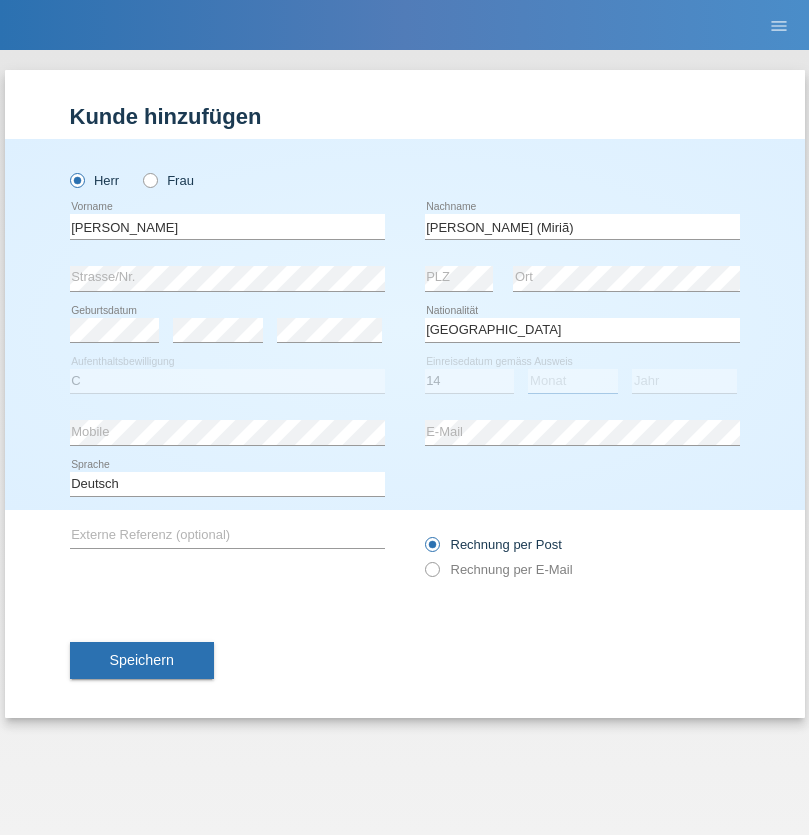 select on "12" 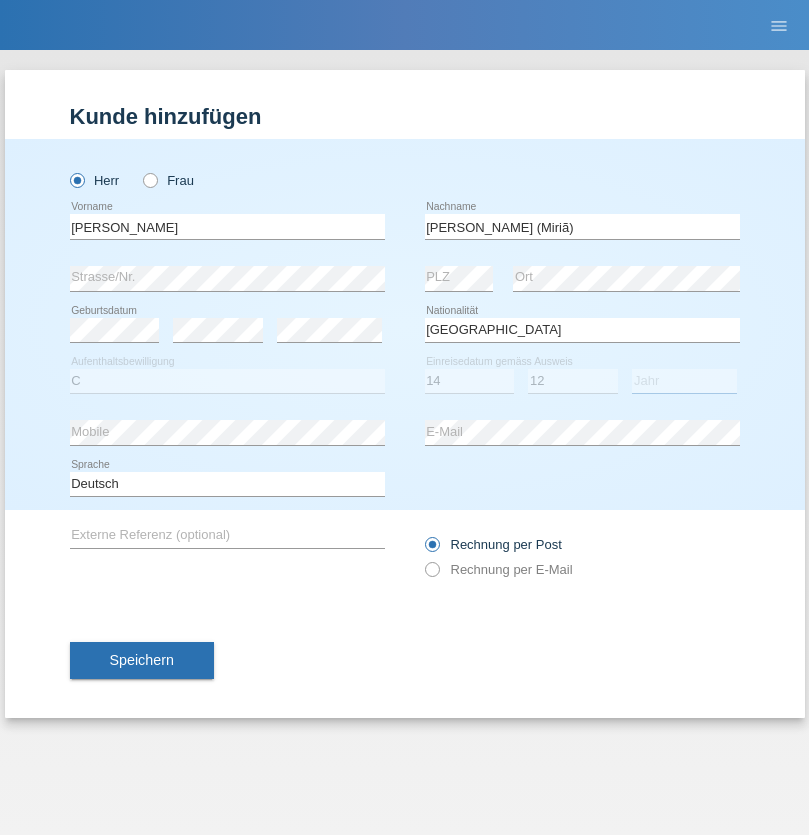 select on "2001" 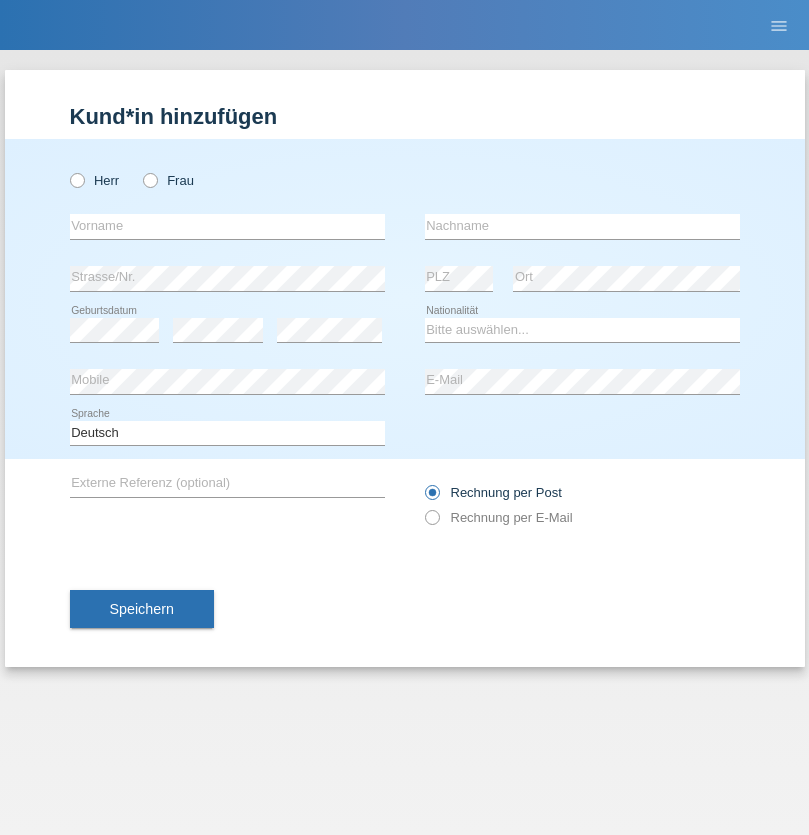 scroll, scrollTop: 0, scrollLeft: 0, axis: both 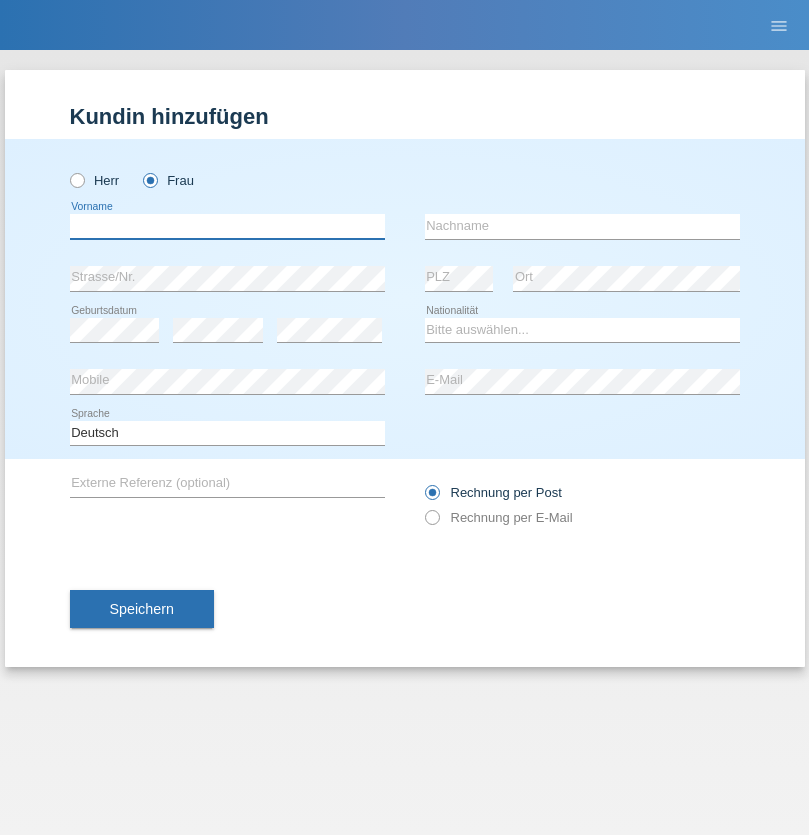 click at bounding box center (227, 226) 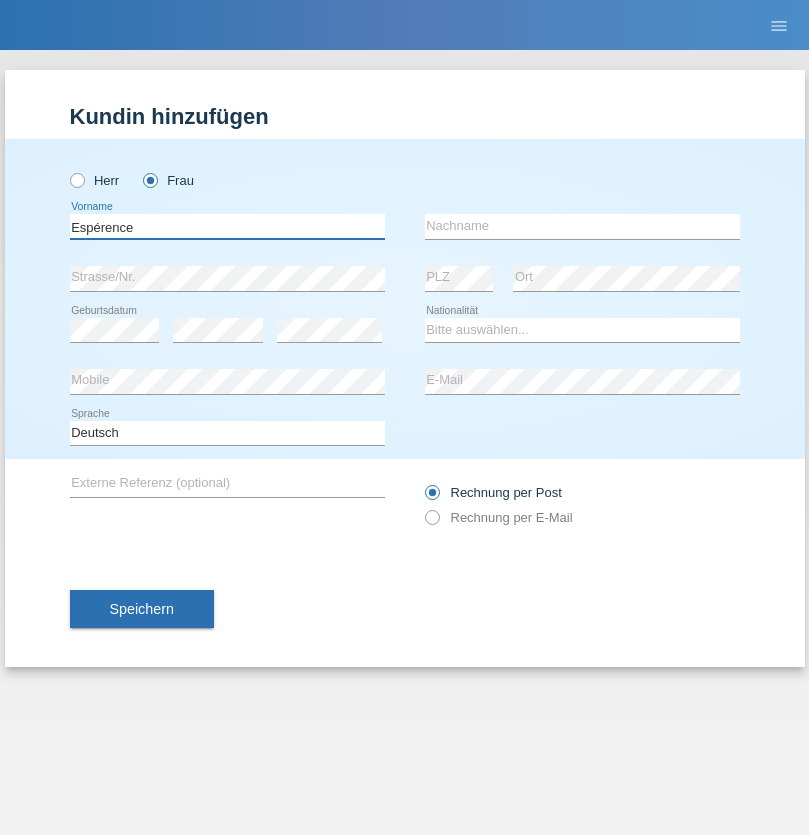 type on "Espérence" 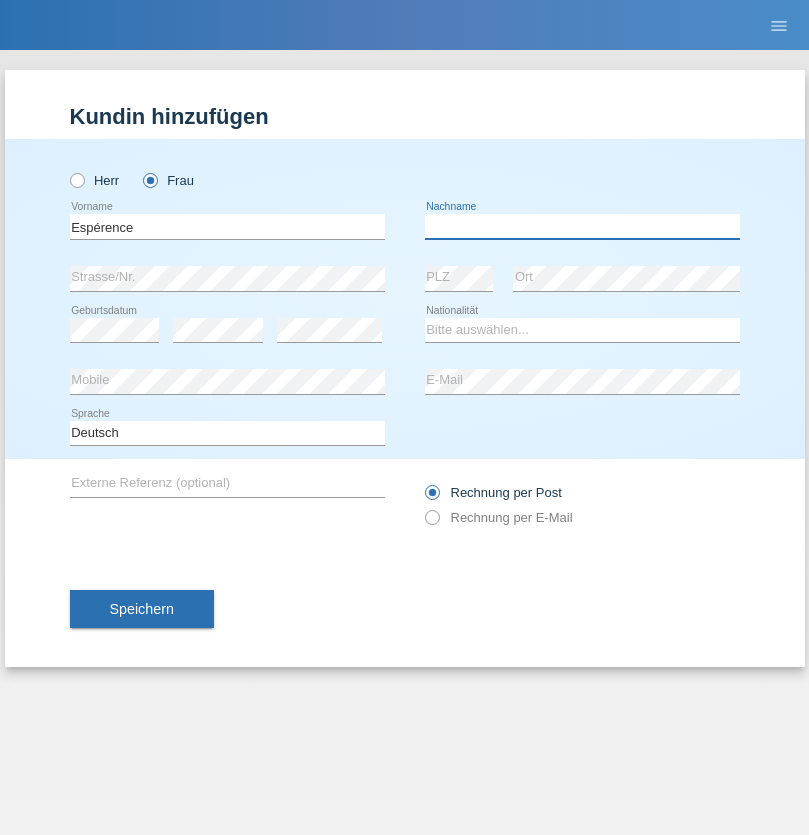 click at bounding box center [582, 226] 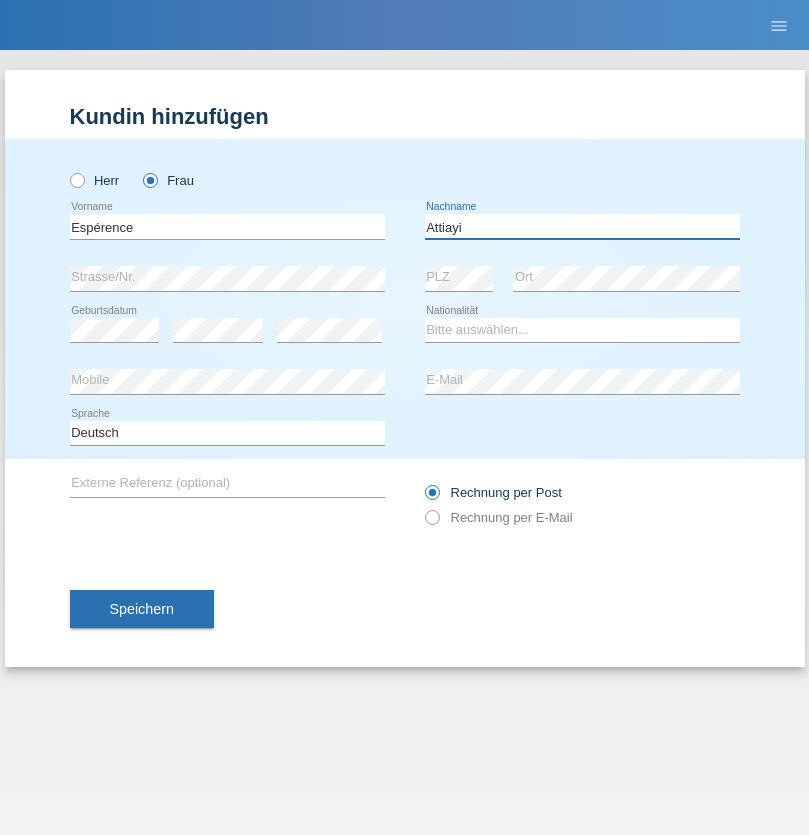type on "Attiayi" 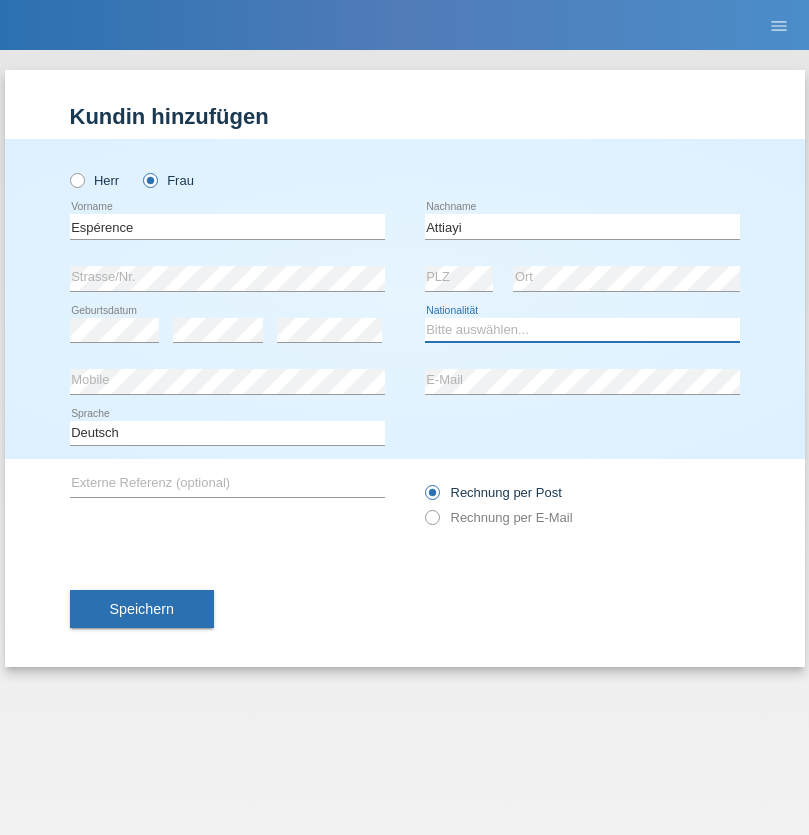 select on "CH" 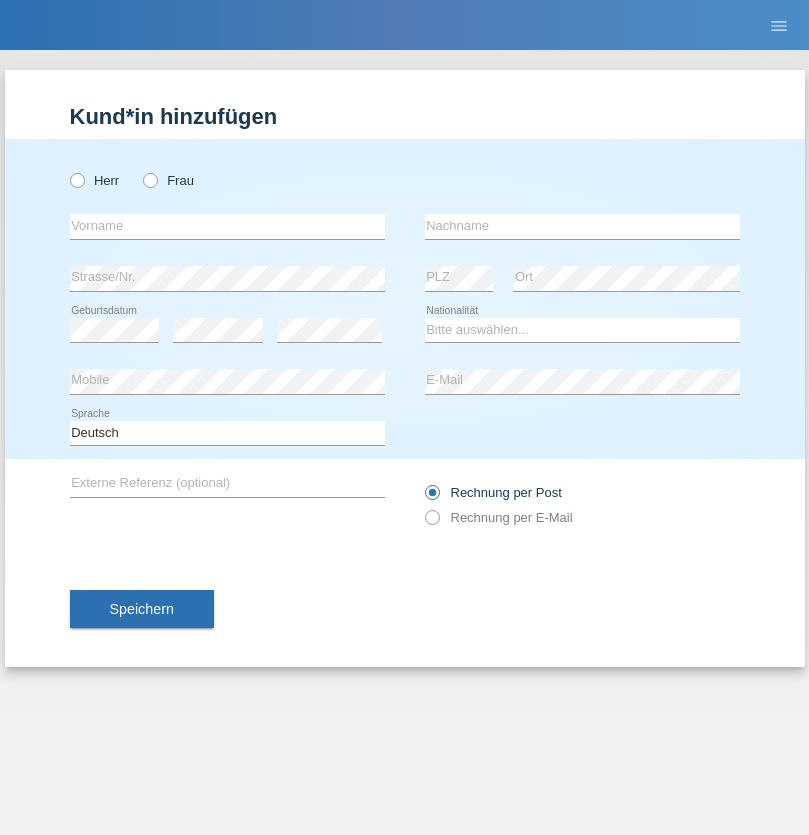 scroll, scrollTop: 0, scrollLeft: 0, axis: both 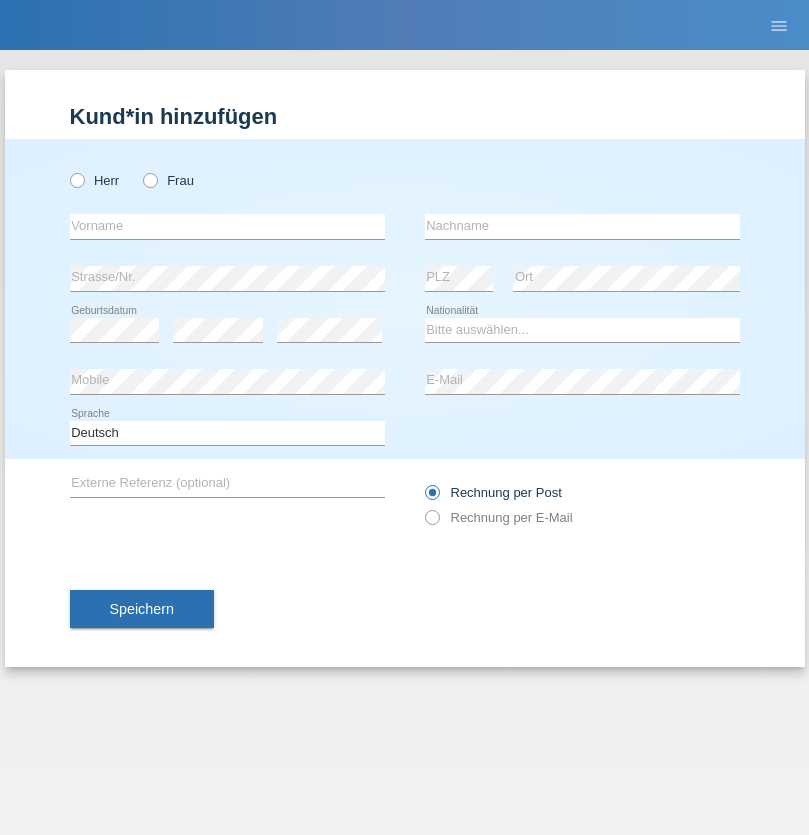 radio on "true" 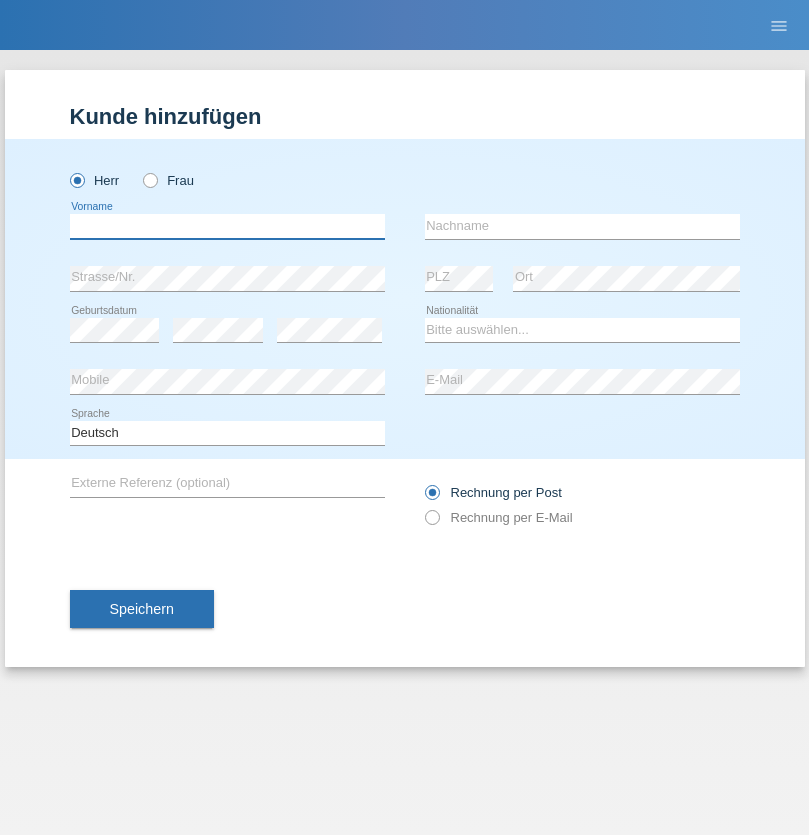 click at bounding box center [227, 226] 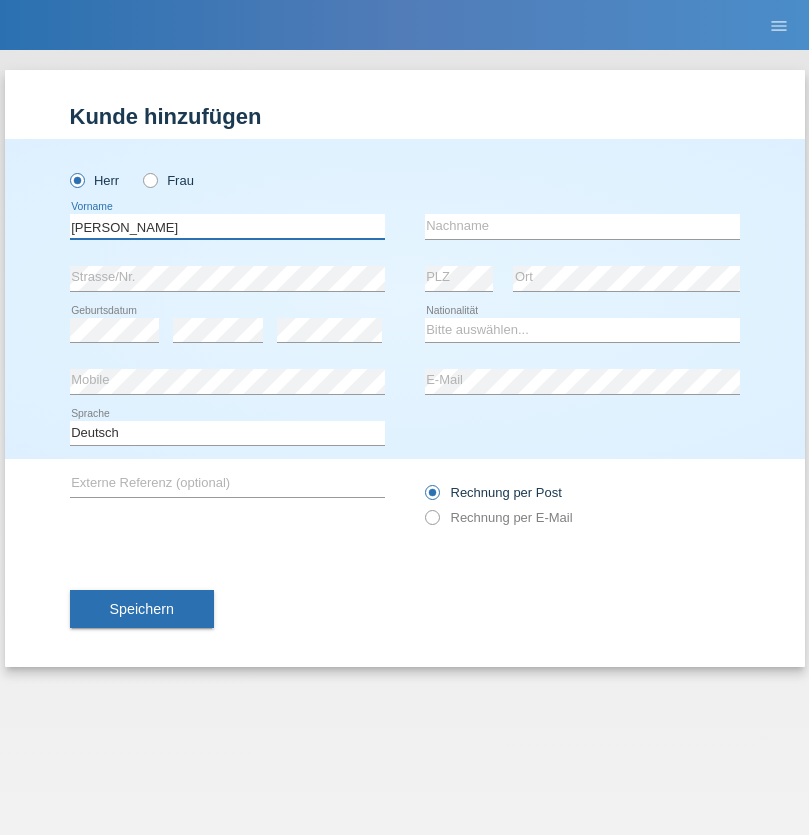 type on "[PERSON_NAME]" 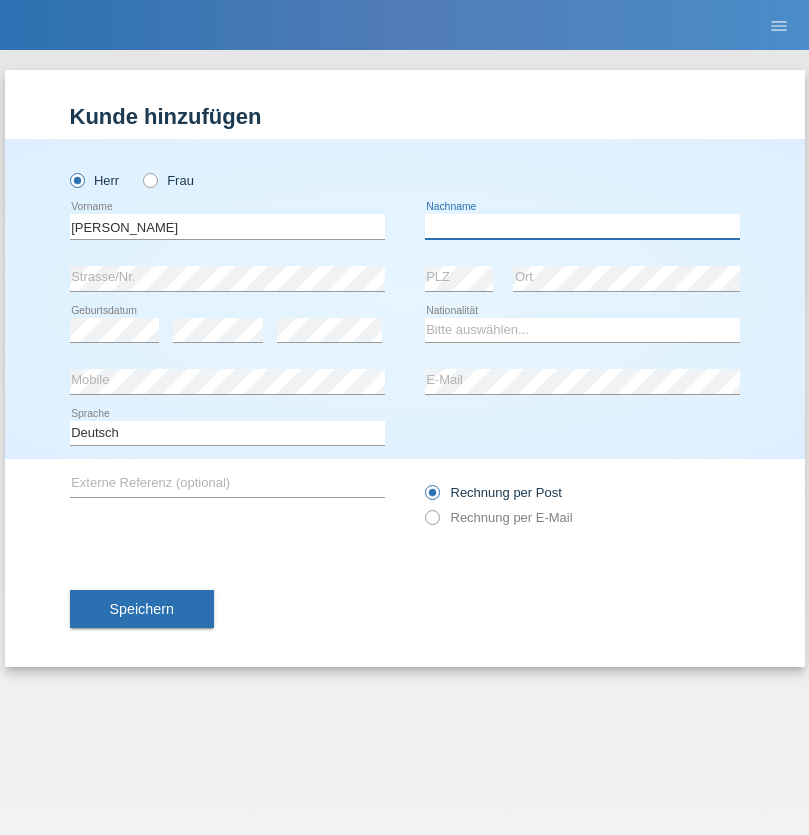 click at bounding box center [582, 226] 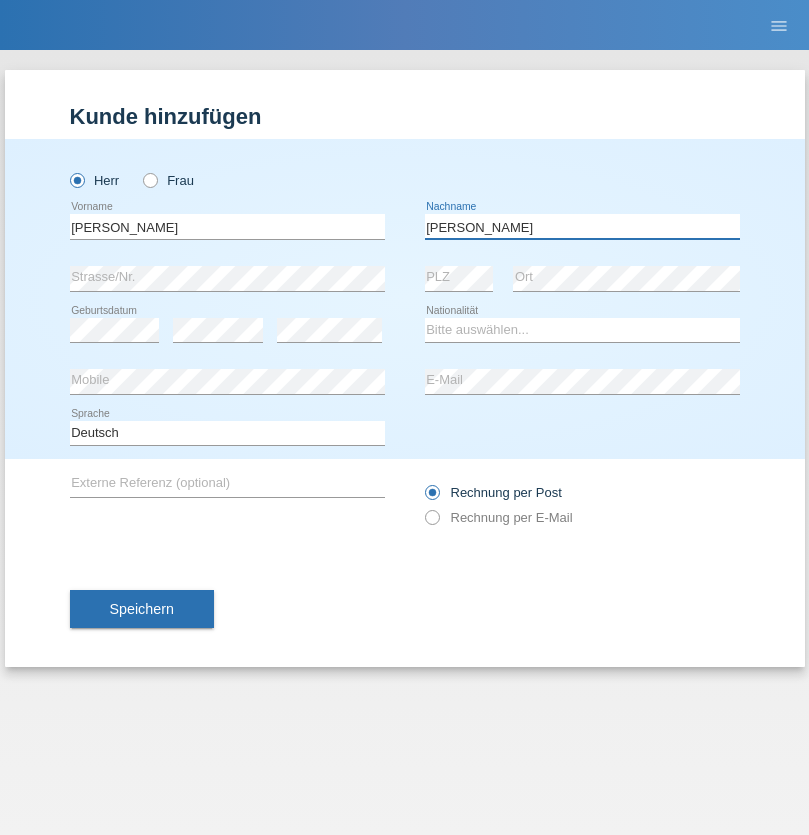 type on "[PERSON_NAME]" 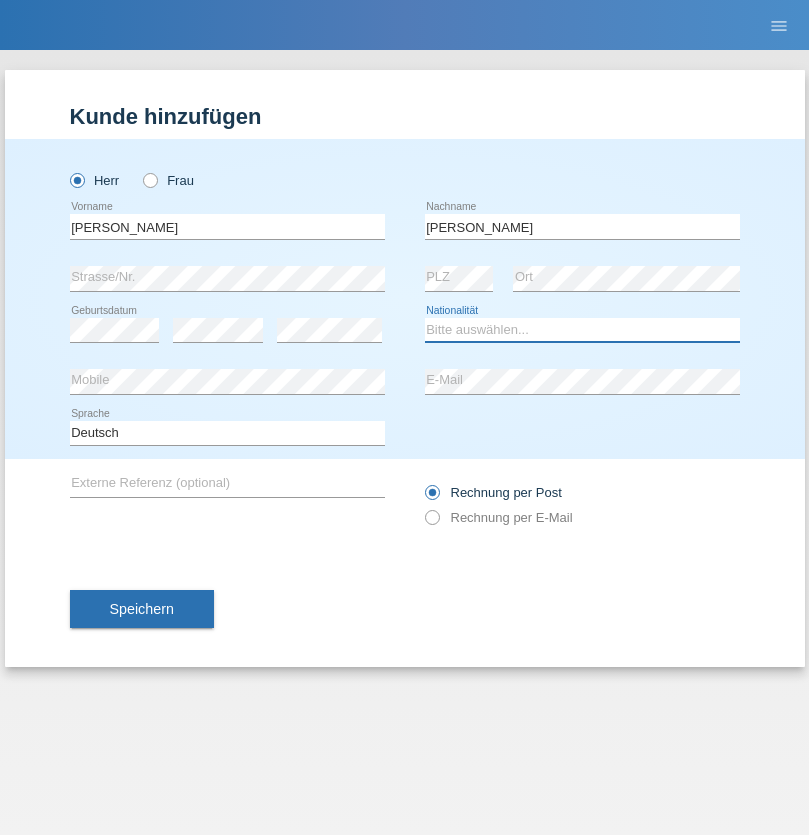 select on "CH" 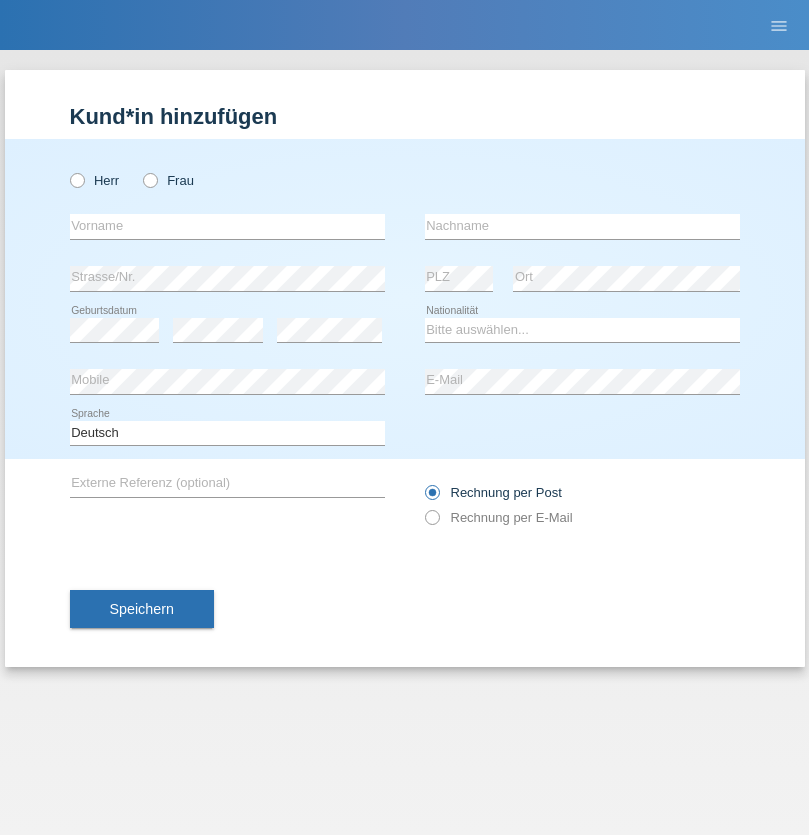 scroll, scrollTop: 0, scrollLeft: 0, axis: both 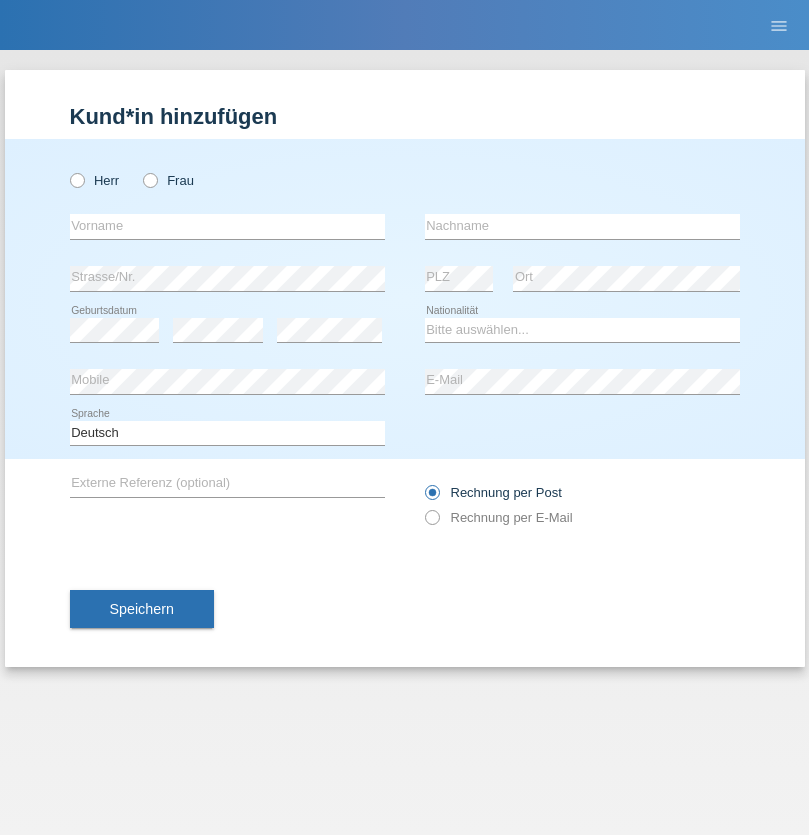 radio on "true" 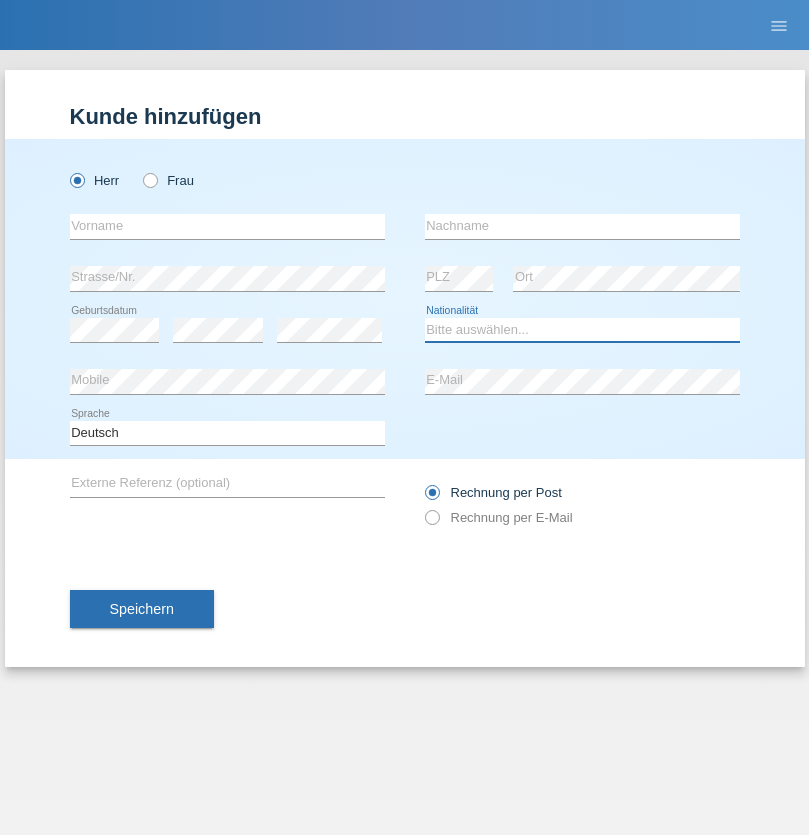 select on "XK" 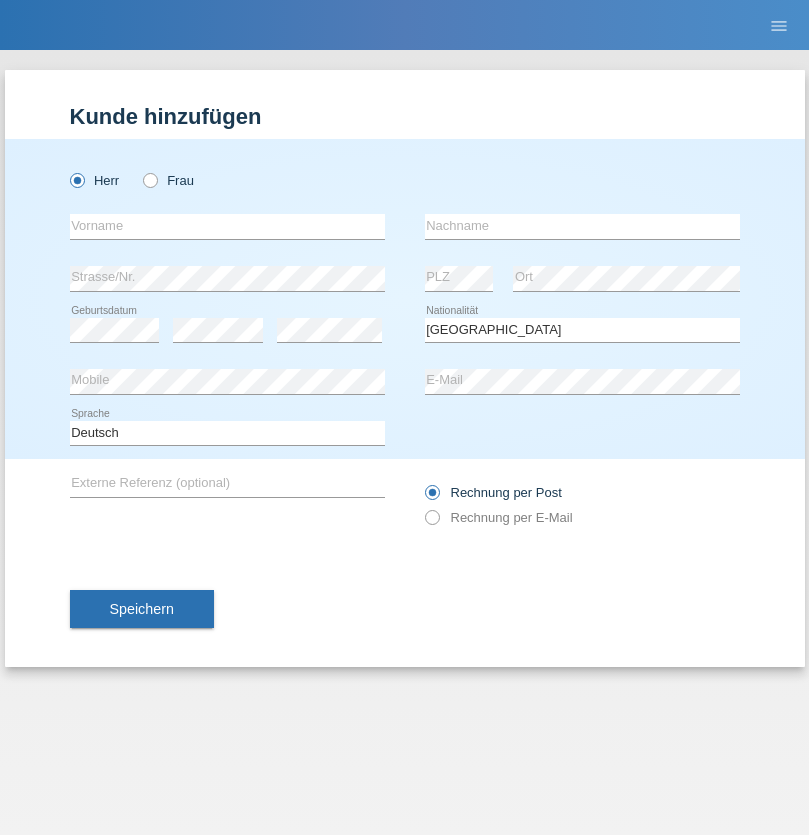 select on "C" 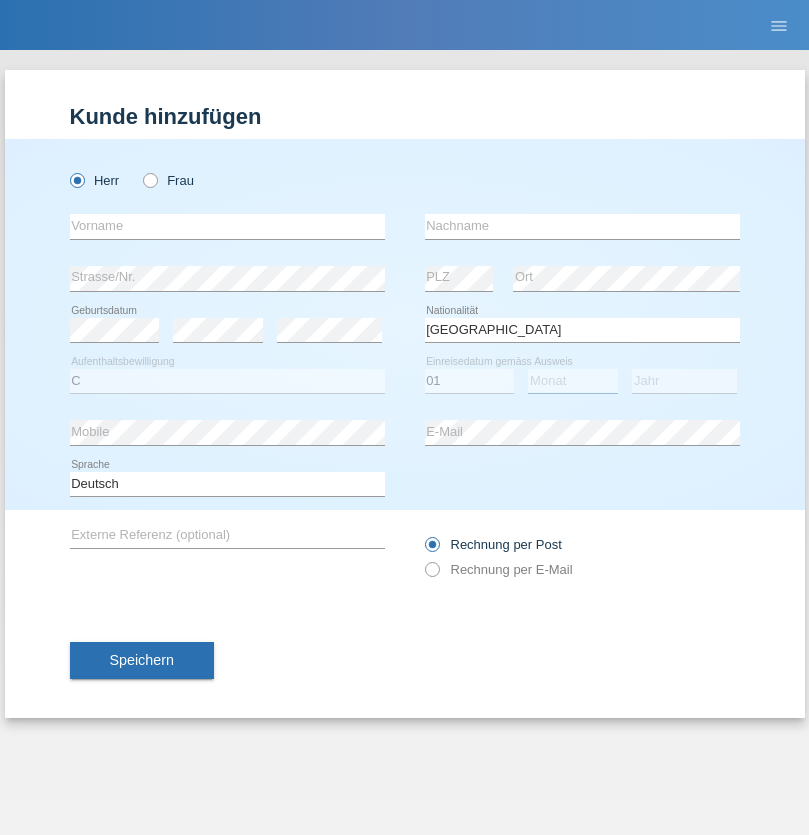 select on "02" 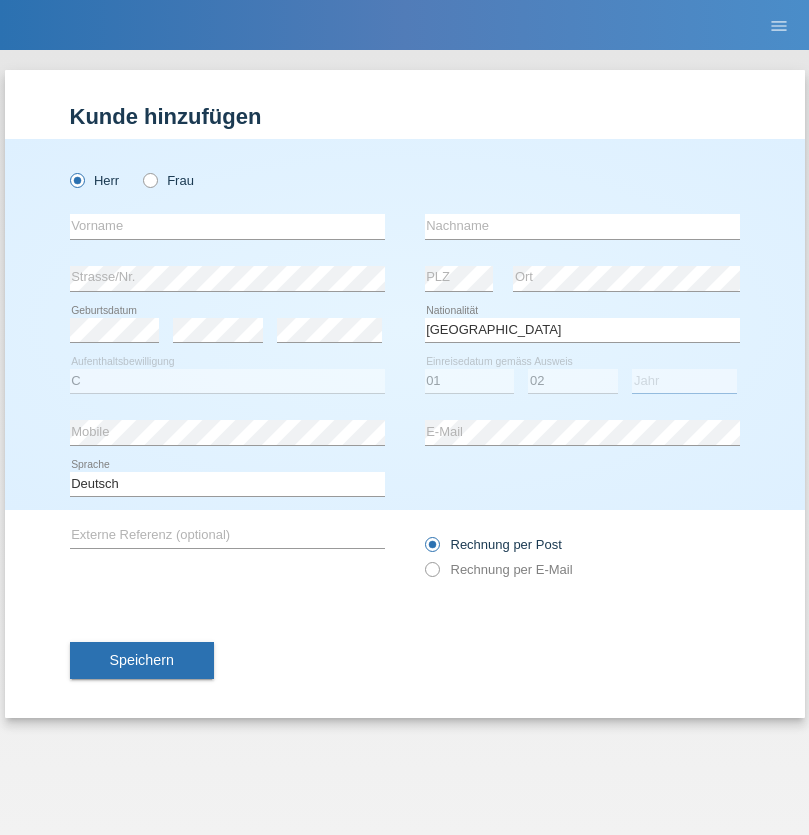 select on "1980" 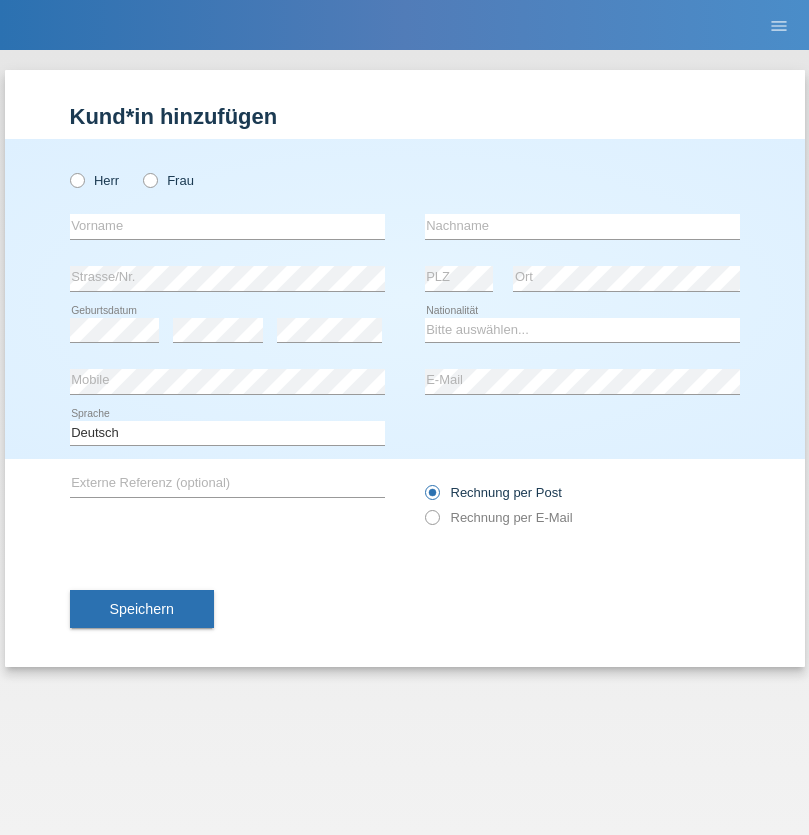 scroll, scrollTop: 0, scrollLeft: 0, axis: both 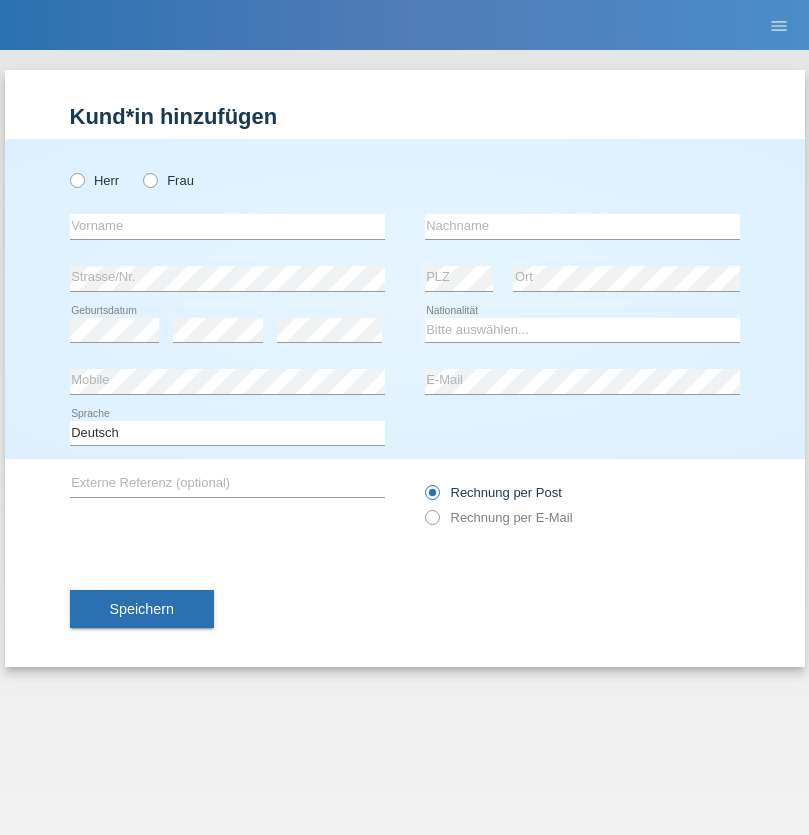 radio on "true" 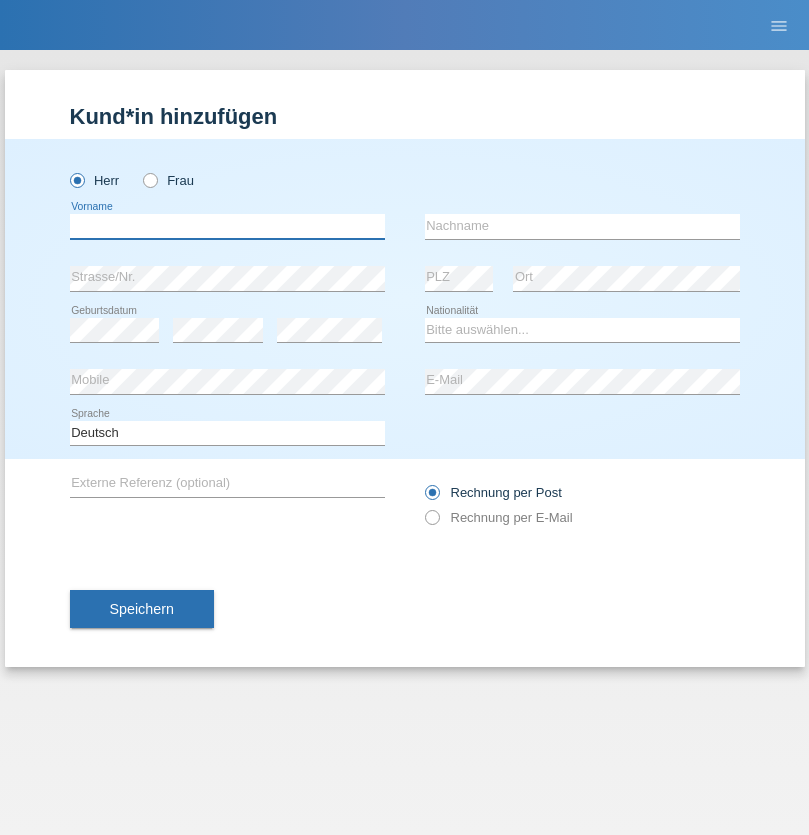 click at bounding box center (227, 226) 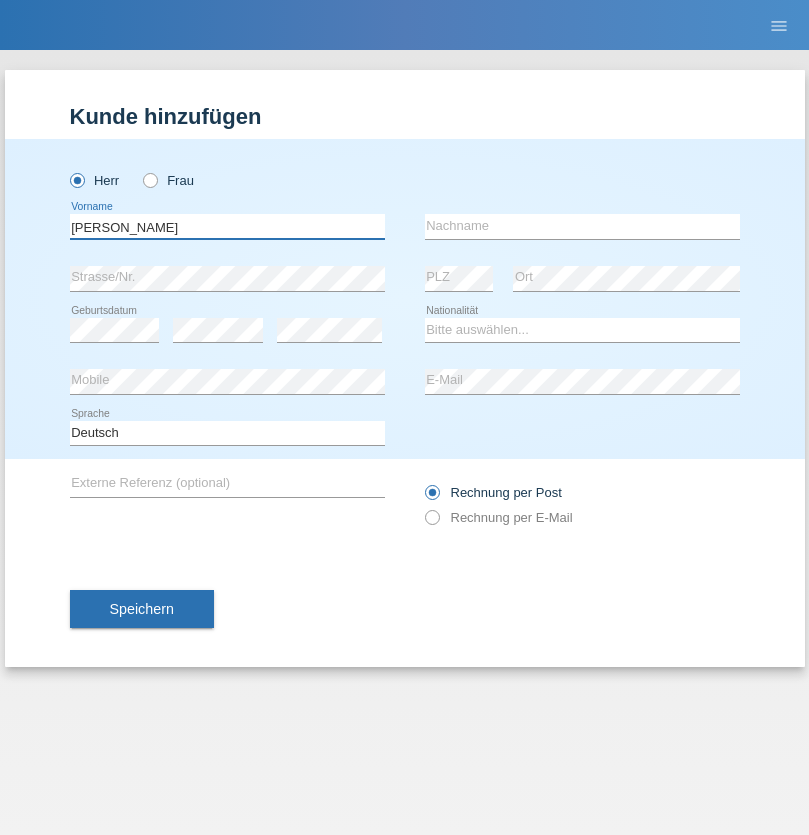 type on "Josip" 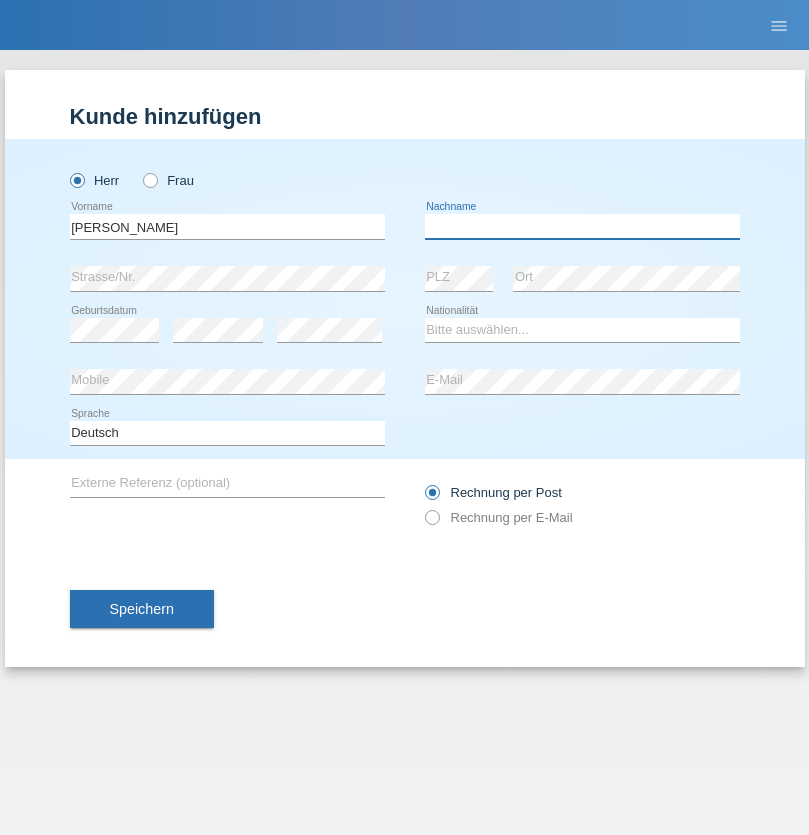 click at bounding box center (582, 226) 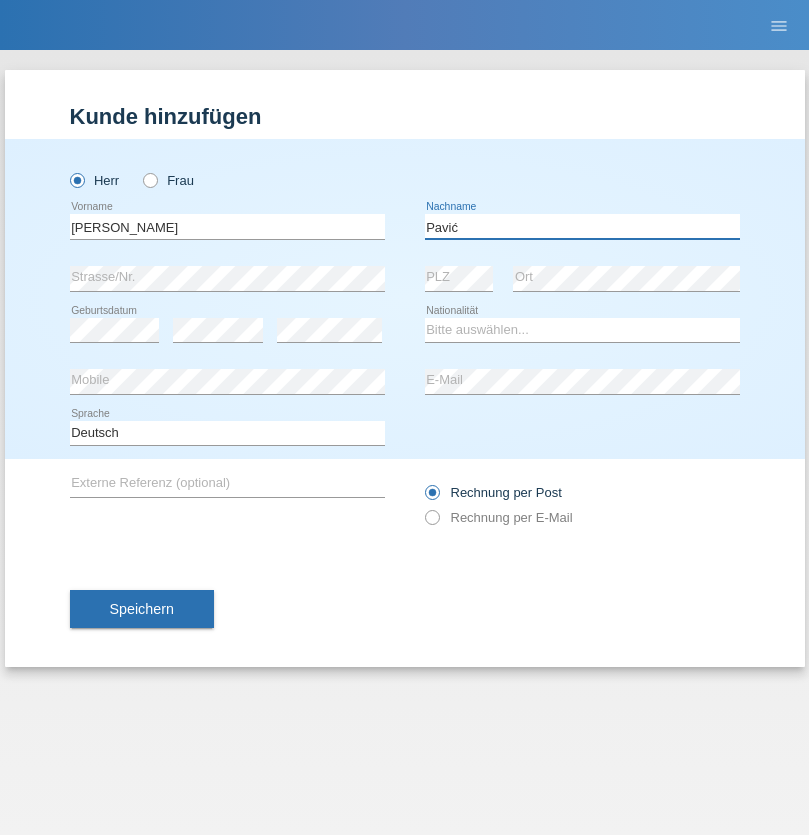 type on "Pavić" 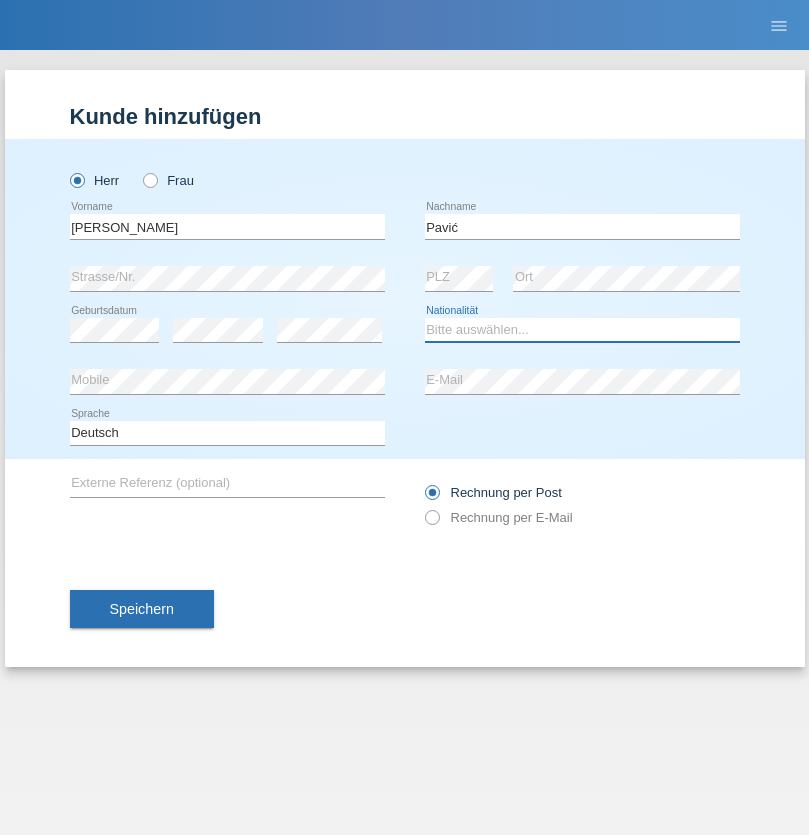 select on "HR" 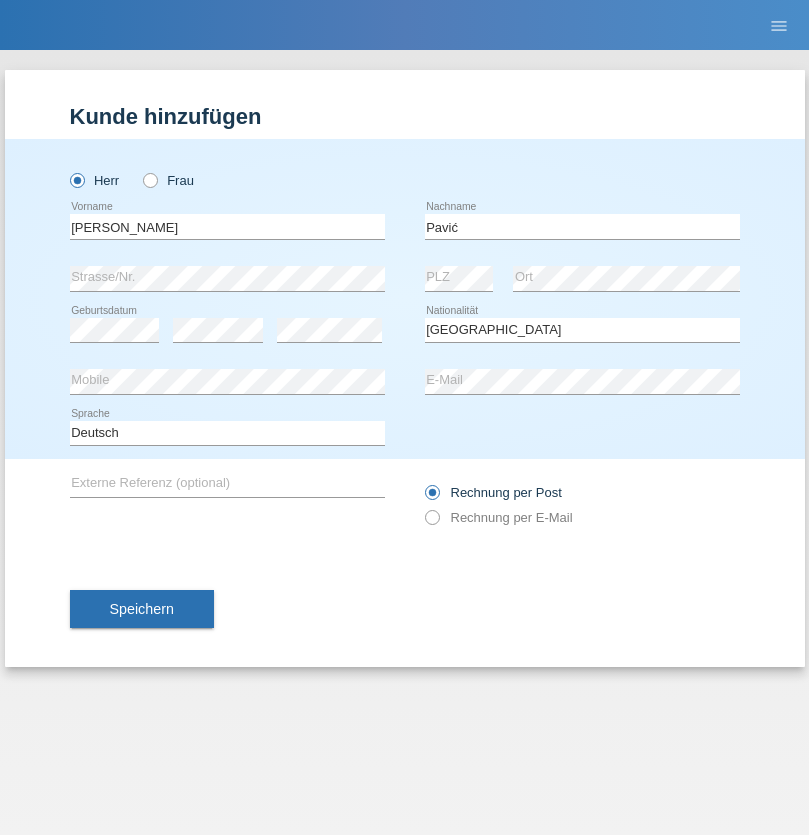 select on "C" 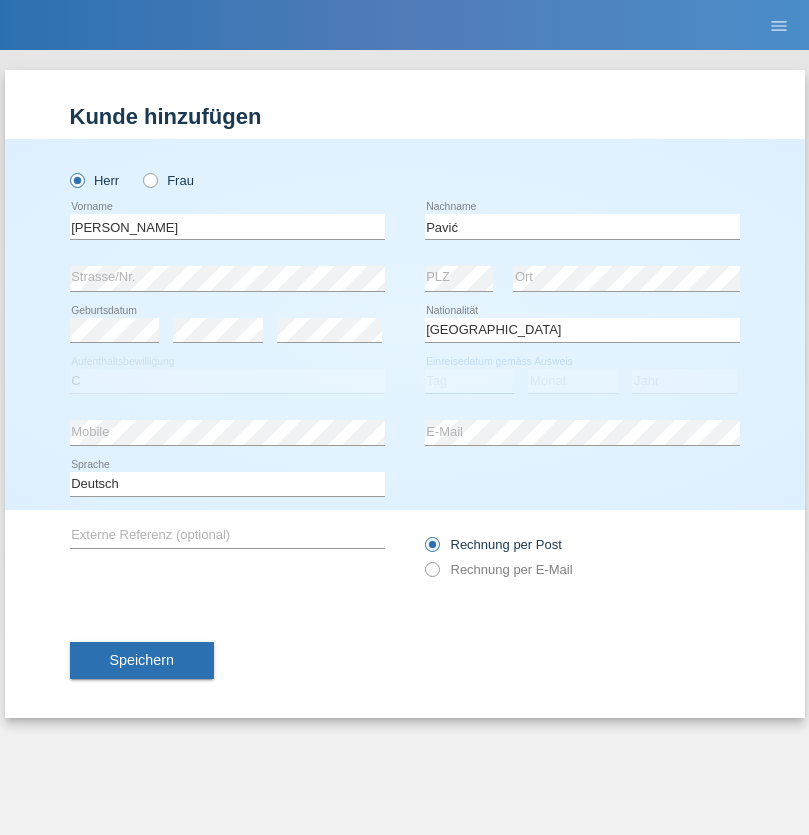 select on "21" 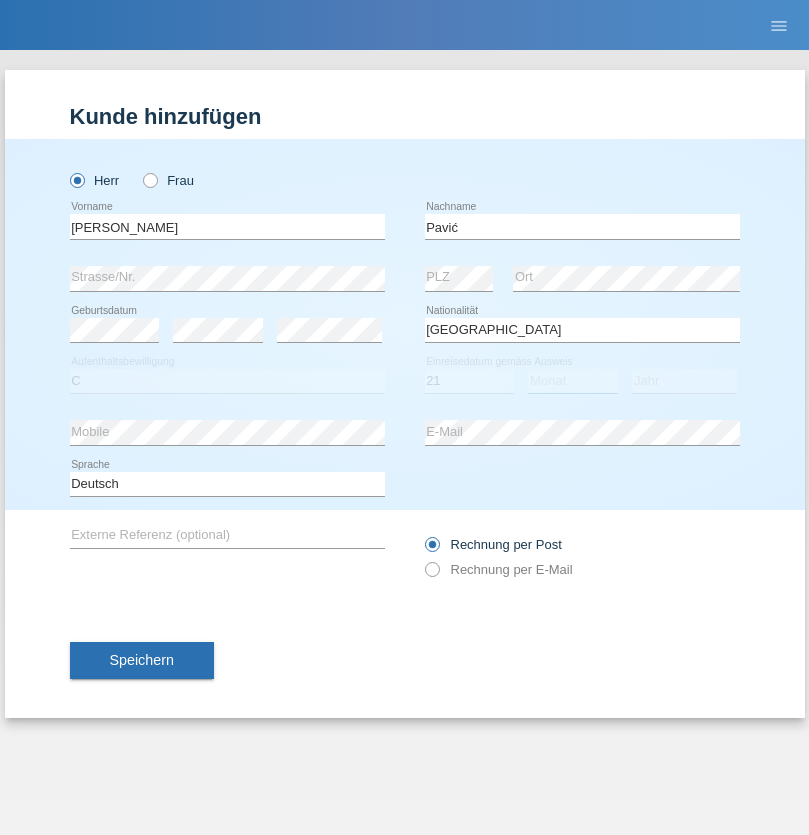 select on "04" 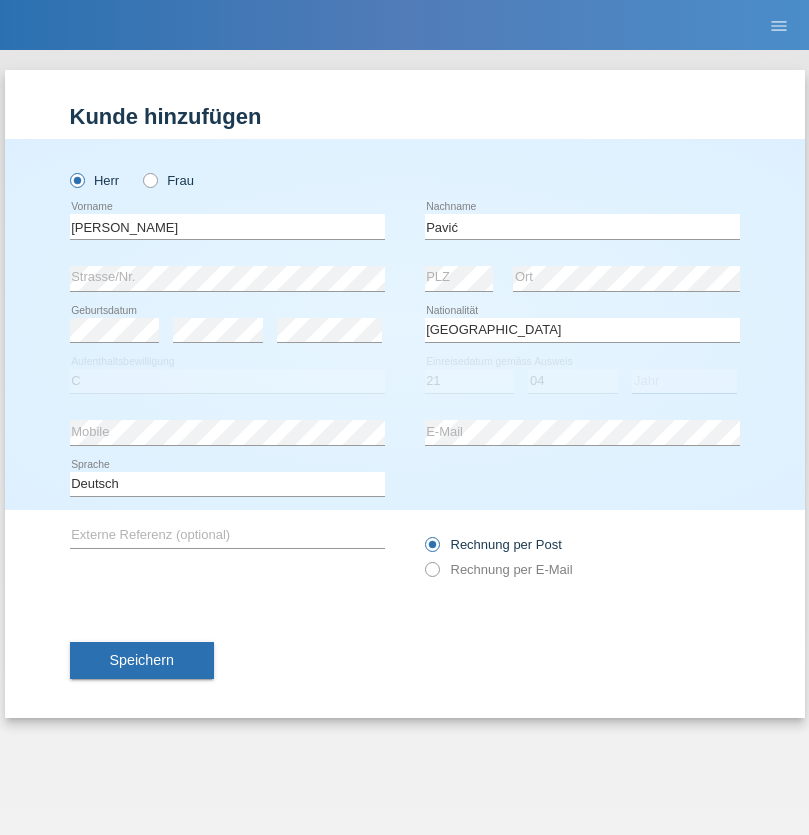 select on "2006" 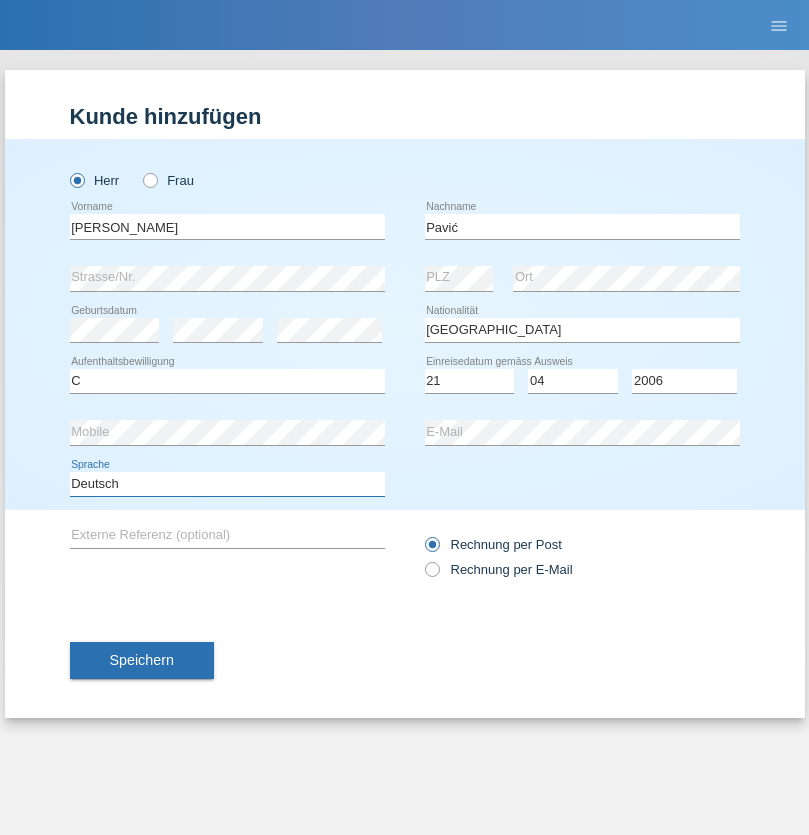 select on "en" 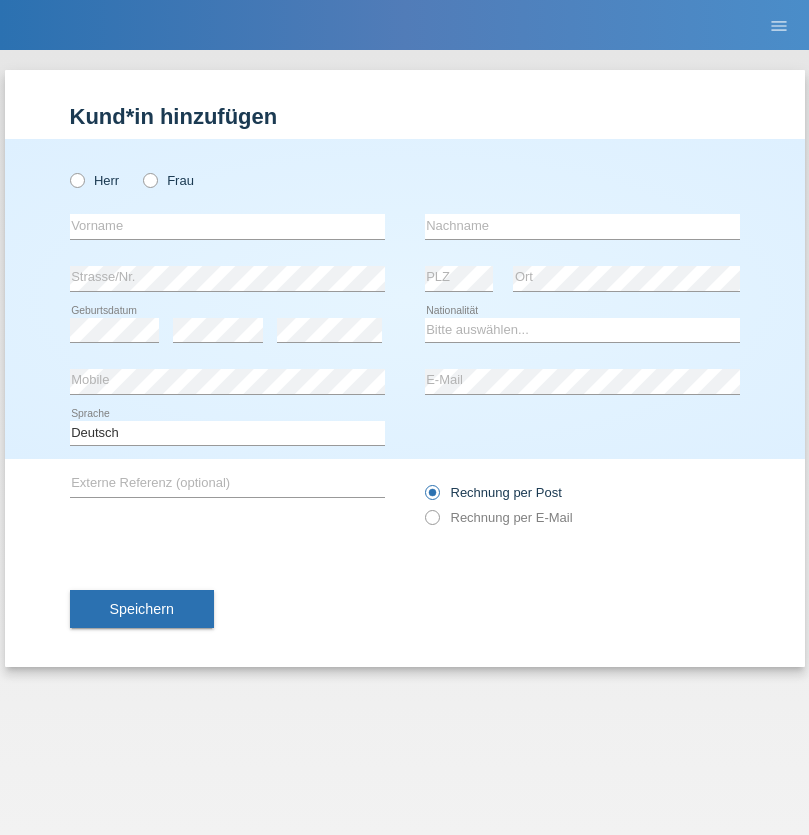 scroll, scrollTop: 0, scrollLeft: 0, axis: both 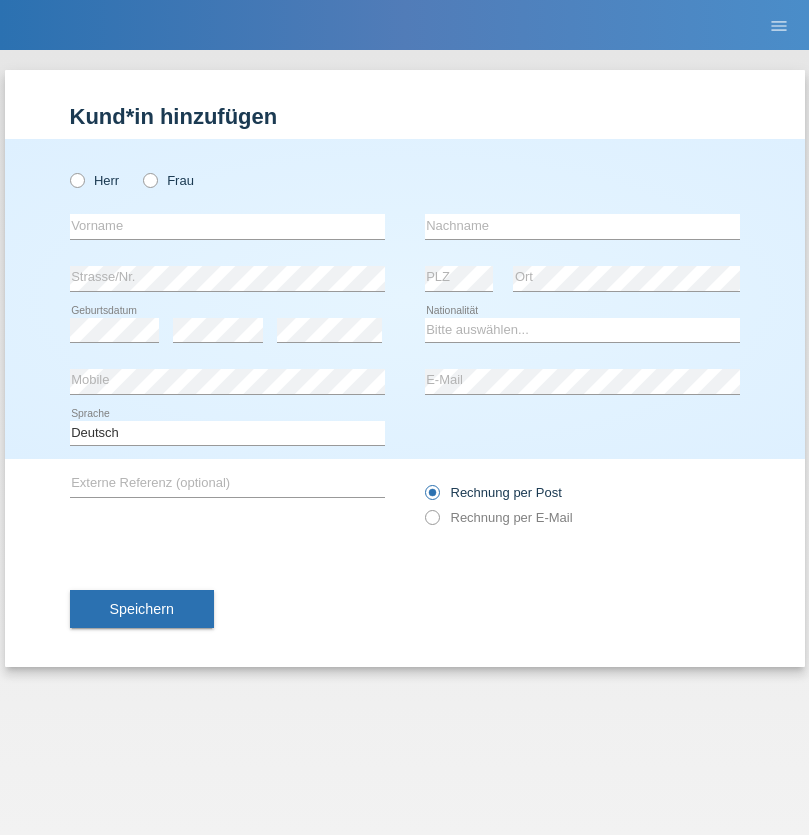 radio on "true" 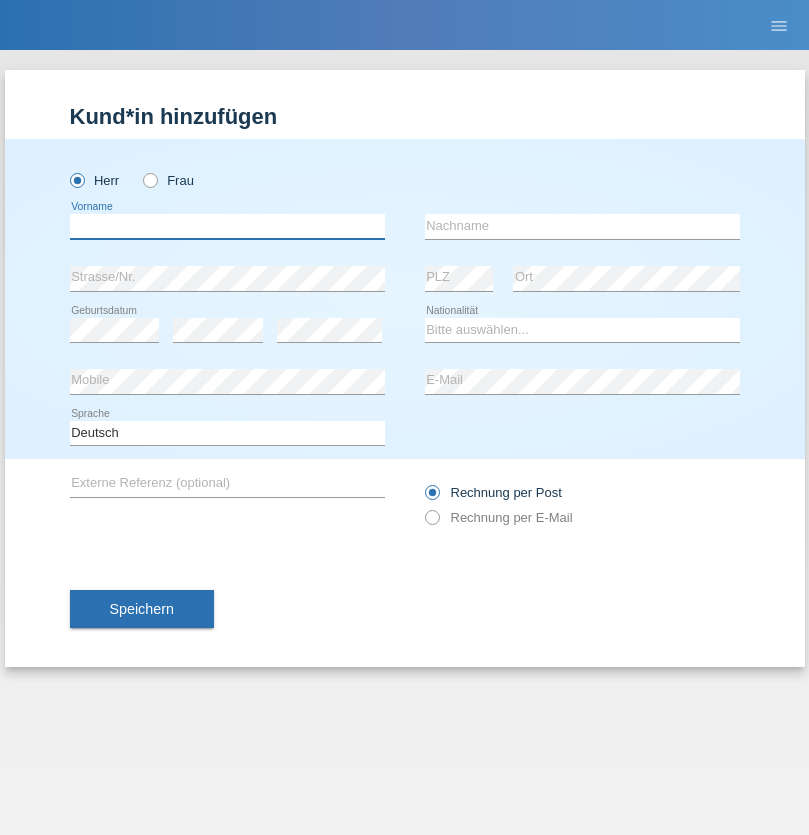 click at bounding box center [227, 226] 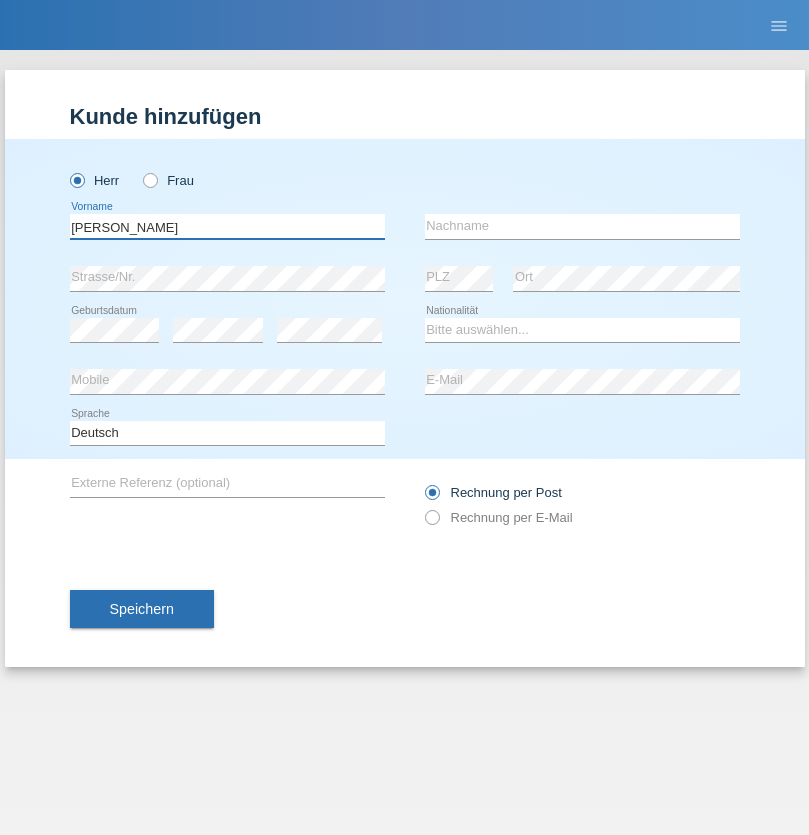 type on "[PERSON_NAME]" 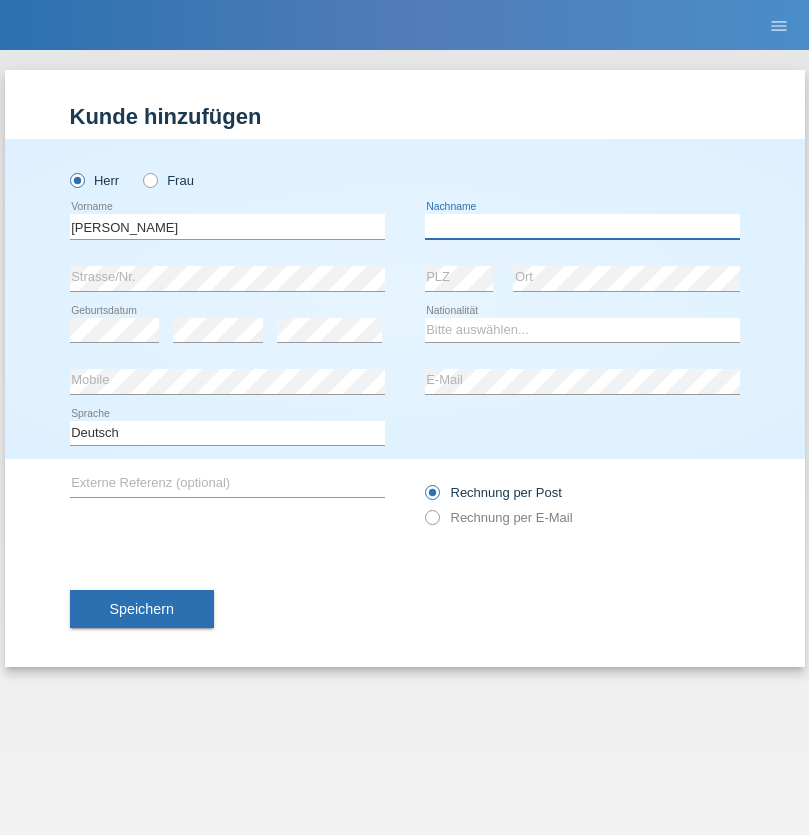 click at bounding box center (582, 226) 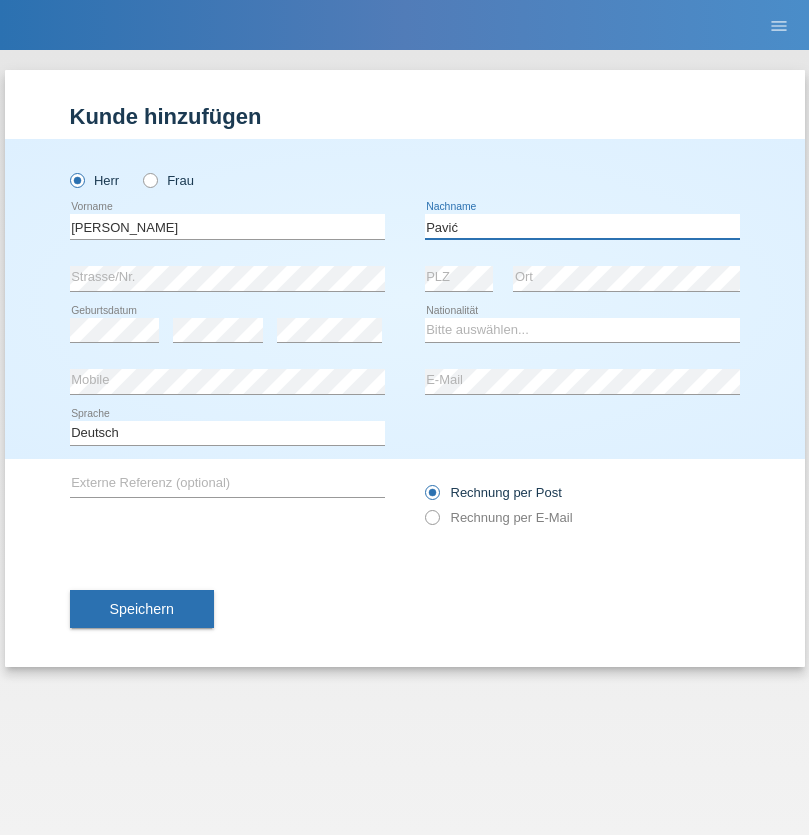 type on "Pavić" 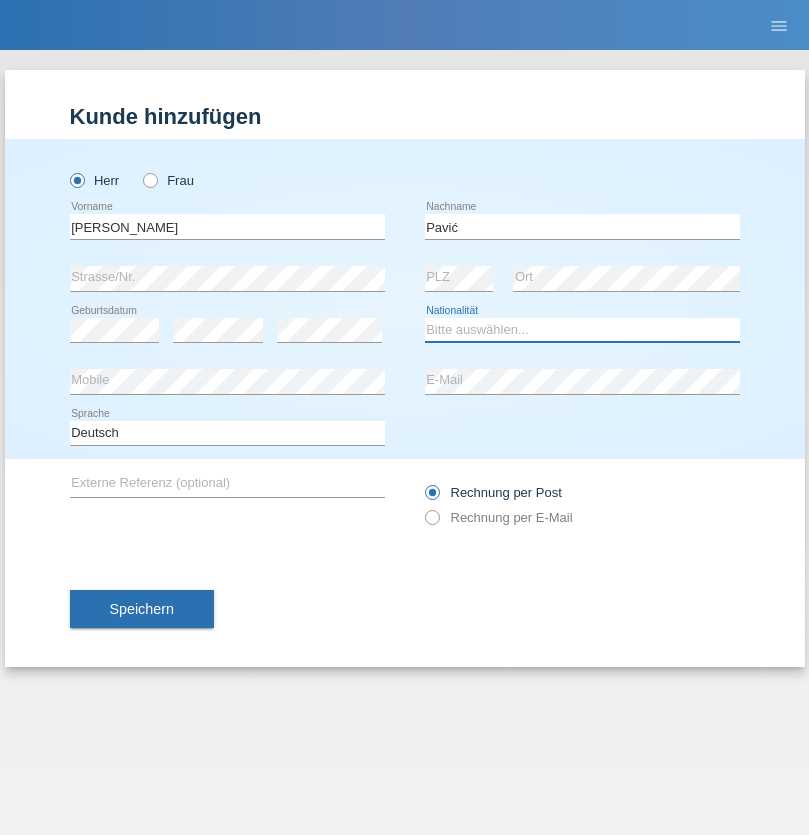 select on "HR" 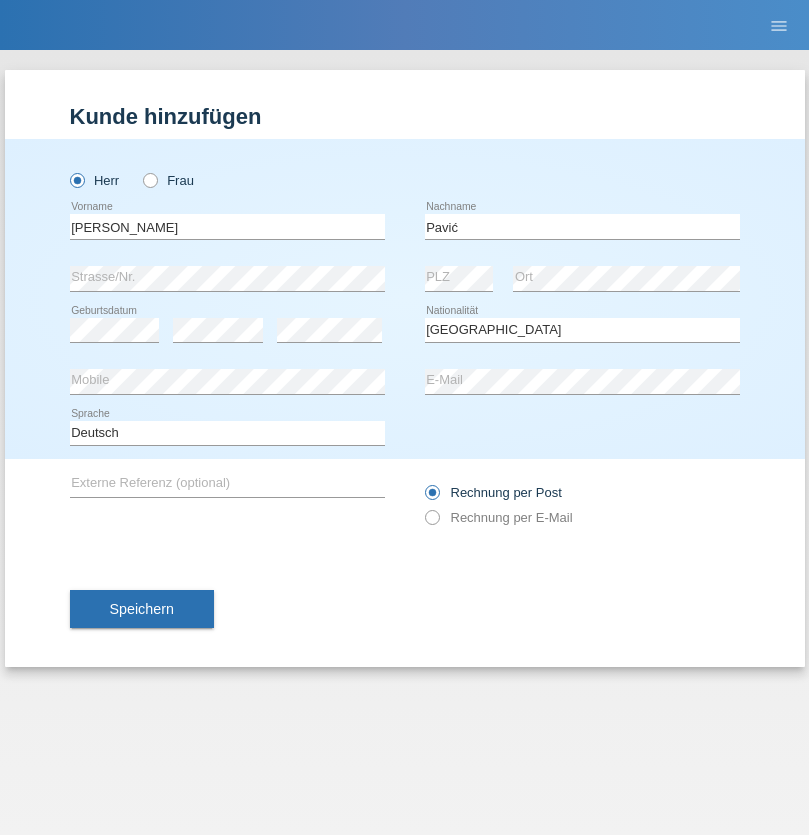 select on "C" 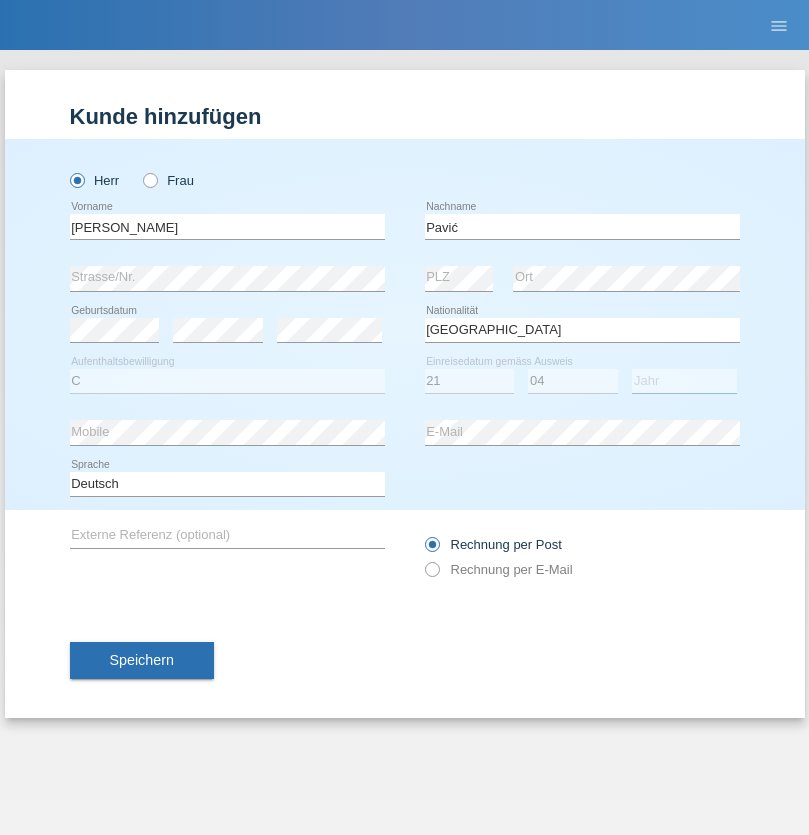select on "2006" 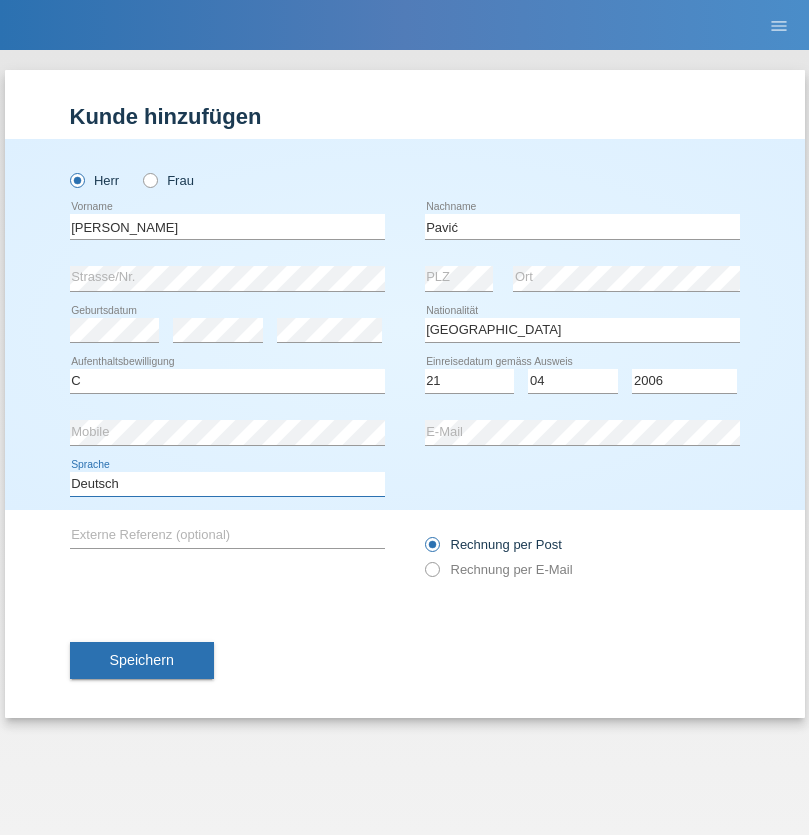 select on "en" 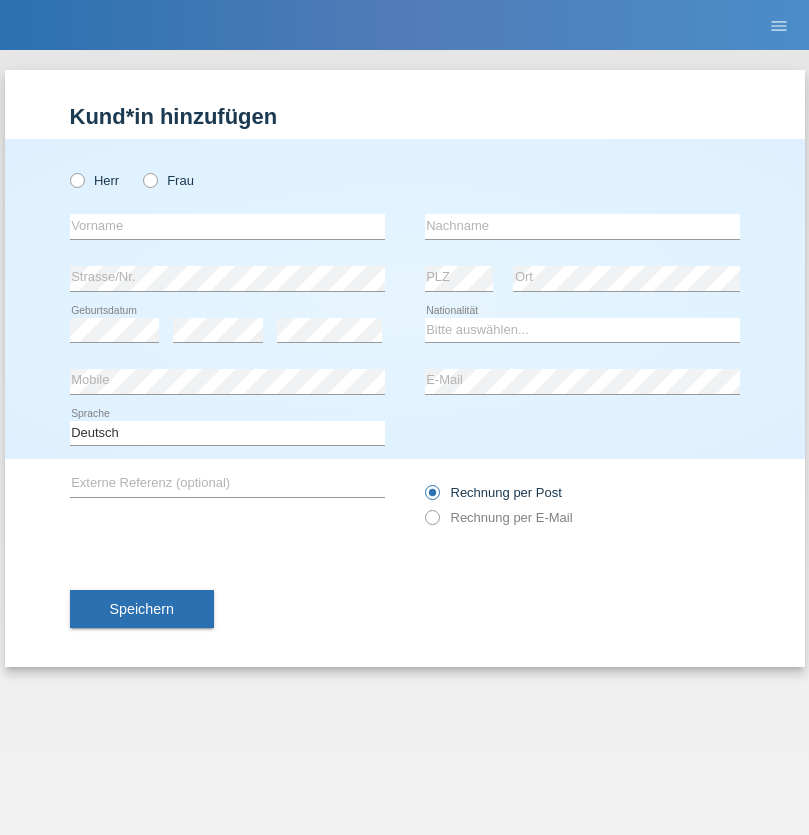 scroll, scrollTop: 0, scrollLeft: 0, axis: both 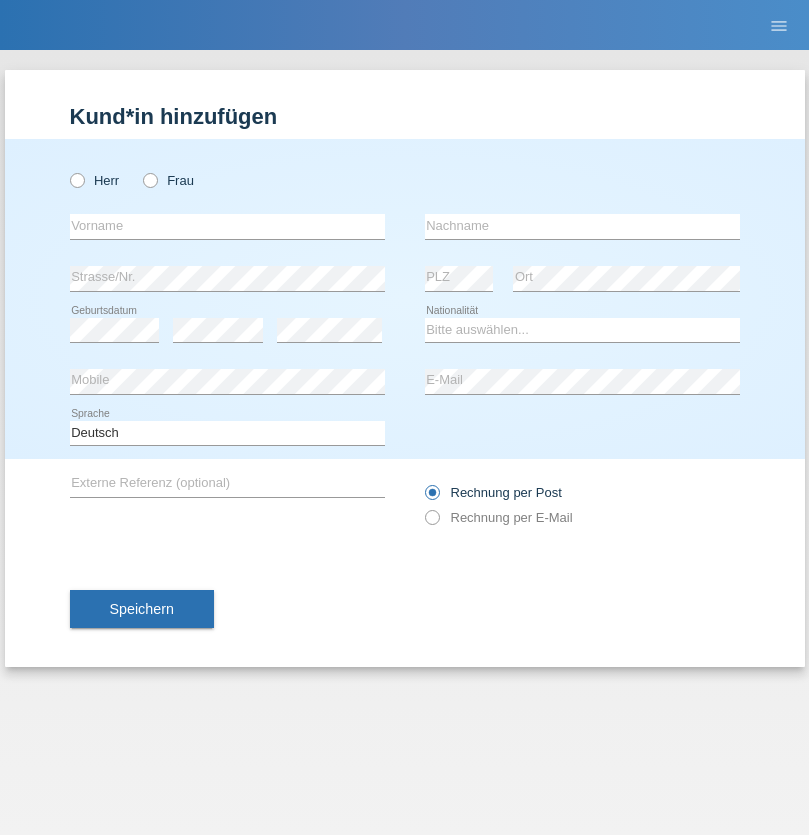 radio on "true" 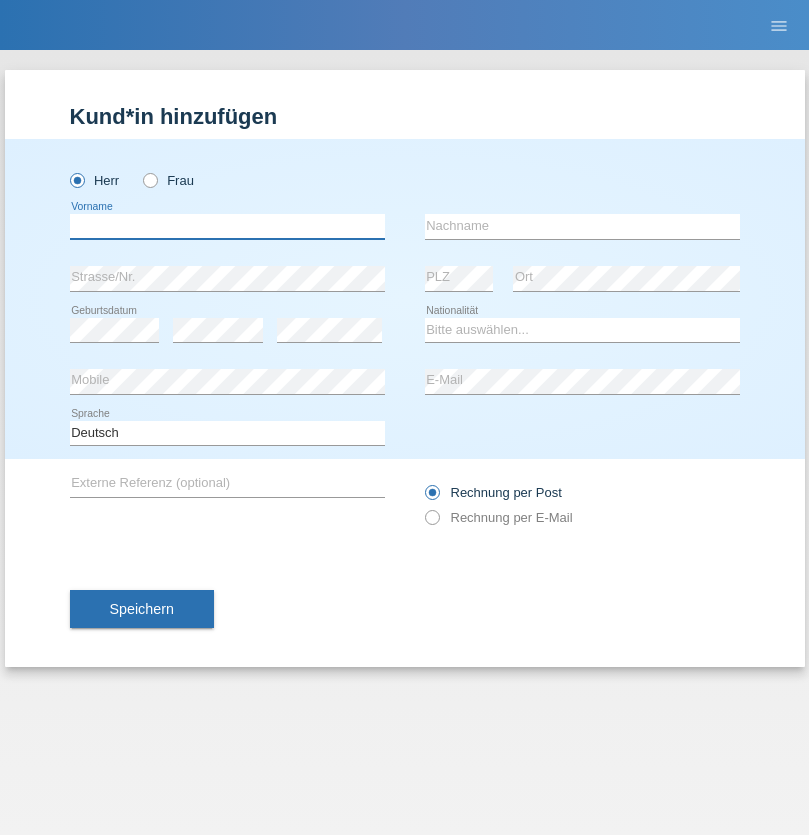 click at bounding box center (227, 226) 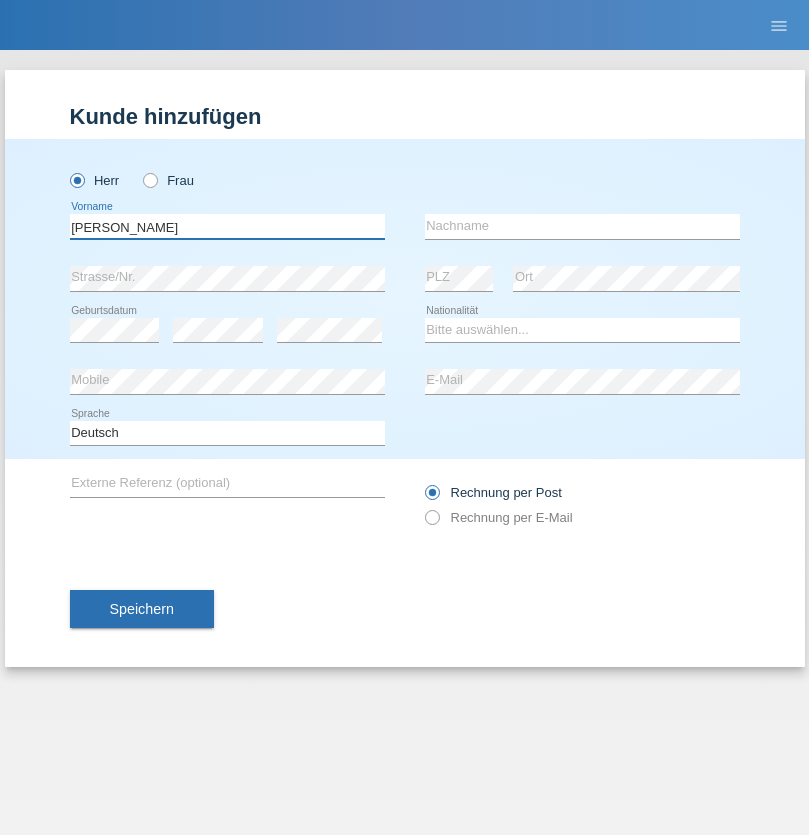 type on "[PERSON_NAME]" 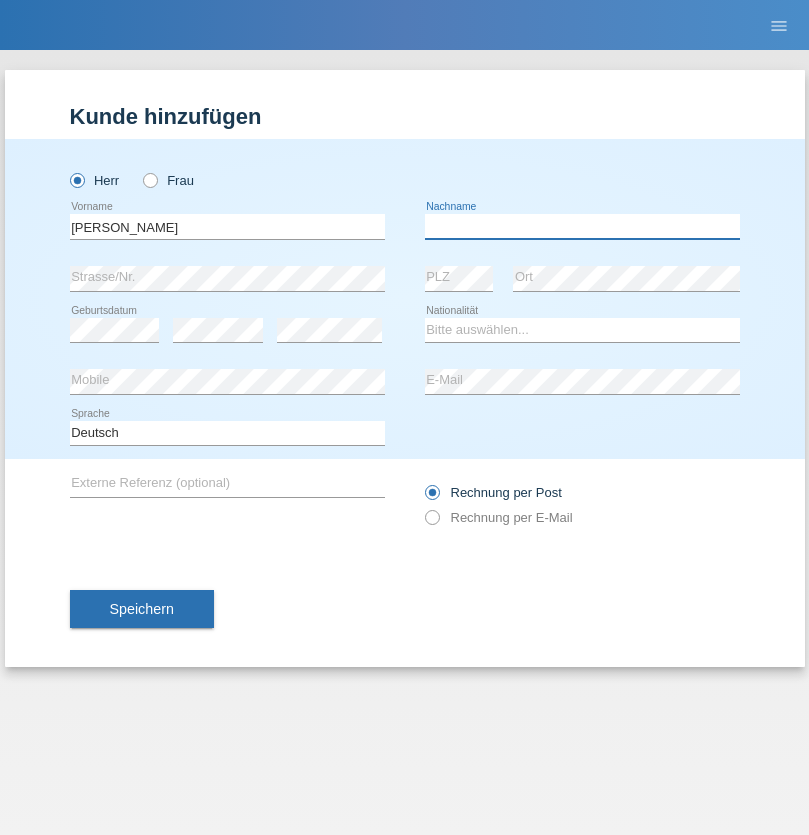 click at bounding box center [582, 226] 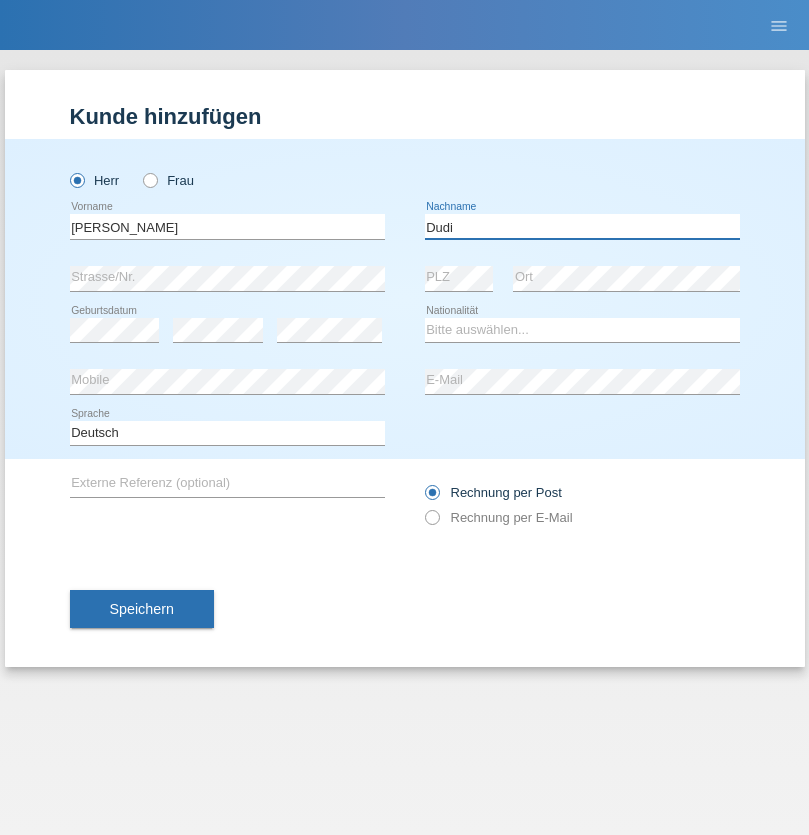 type on "Dudi" 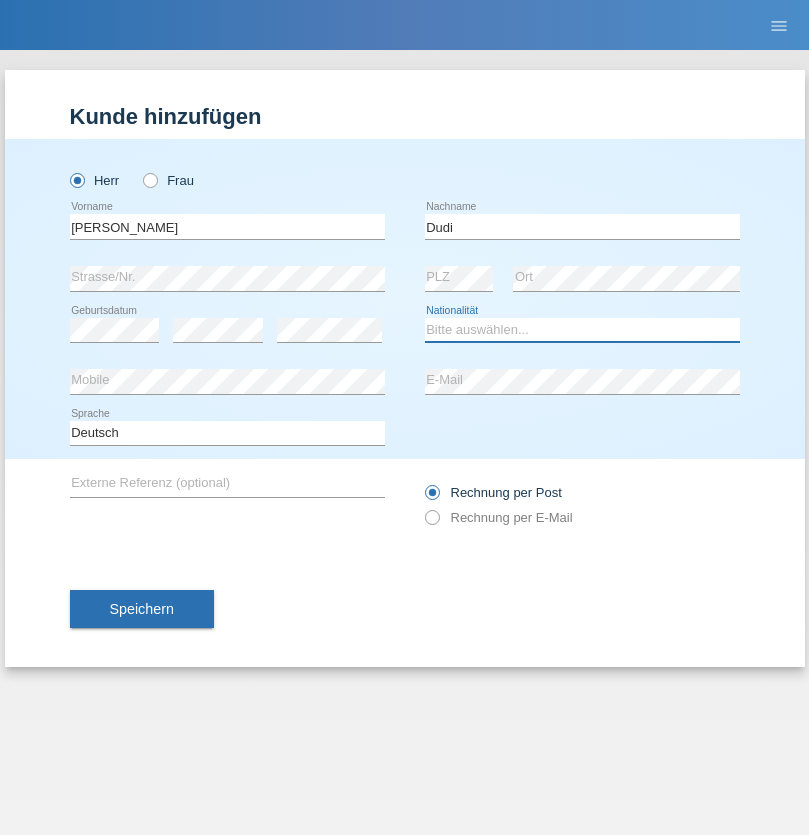select on "SK" 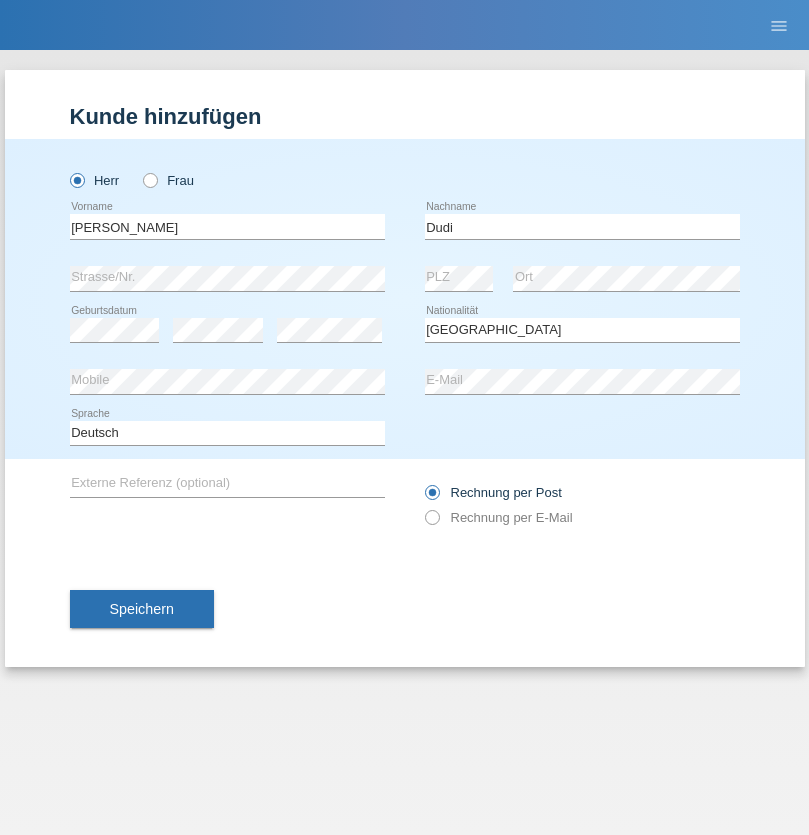 select on "C" 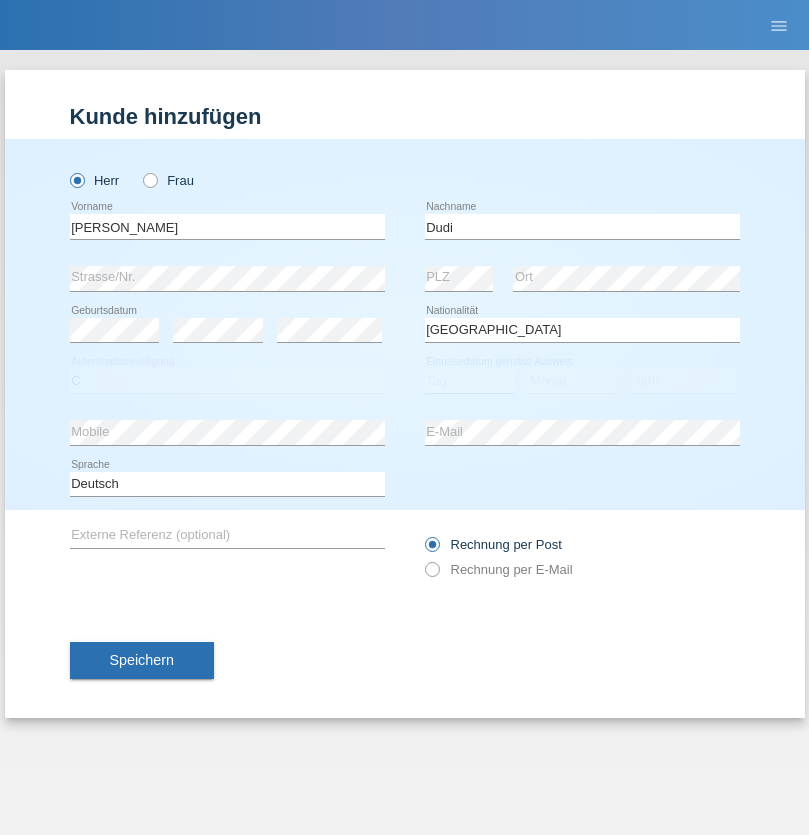 select on "25" 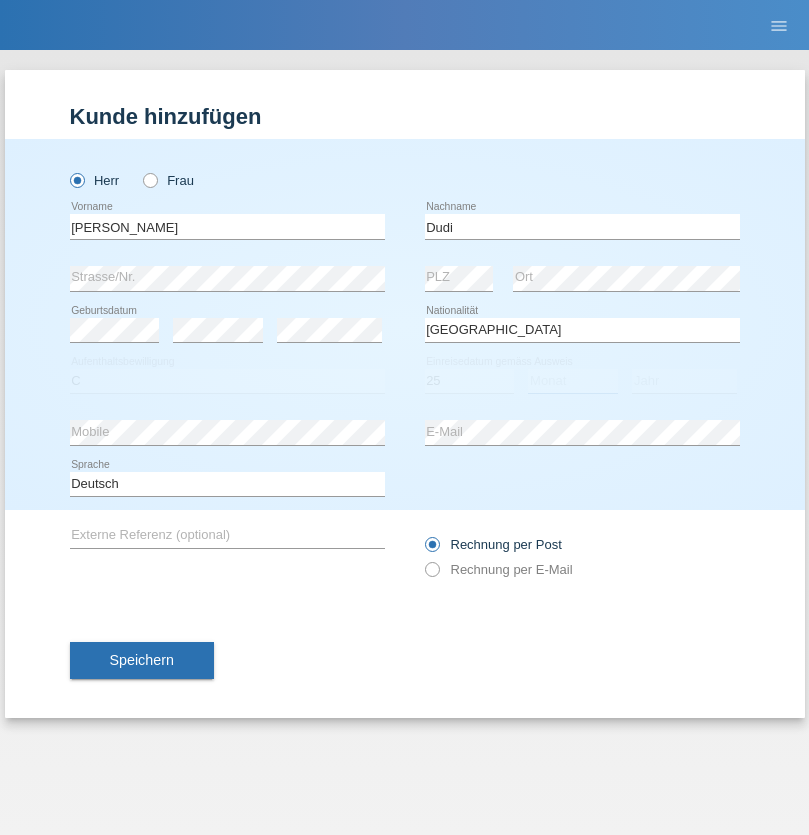 select on "05" 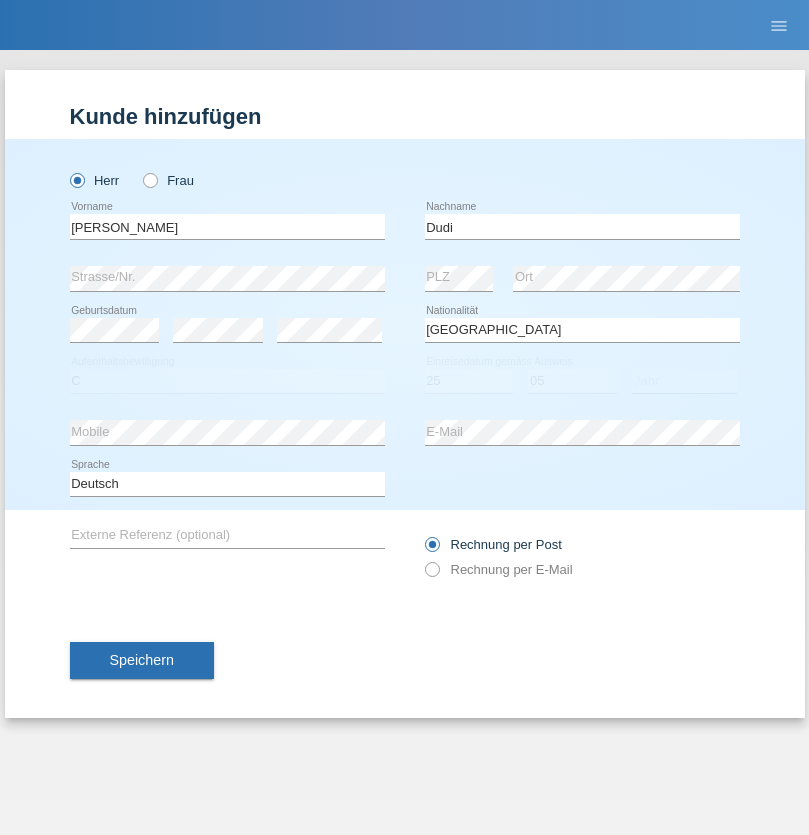 select on "2021" 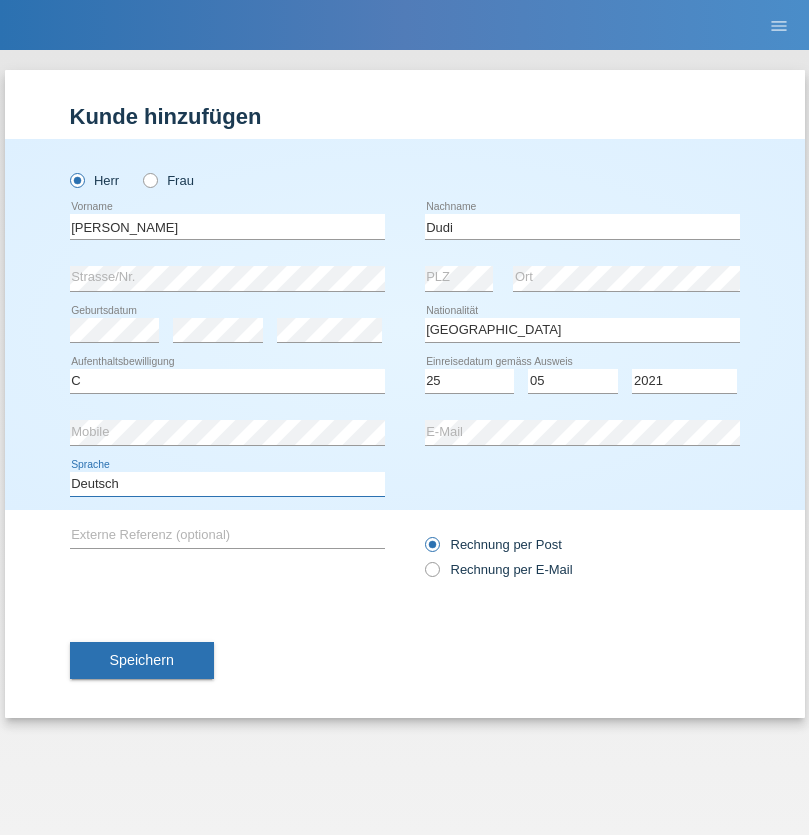 select on "en" 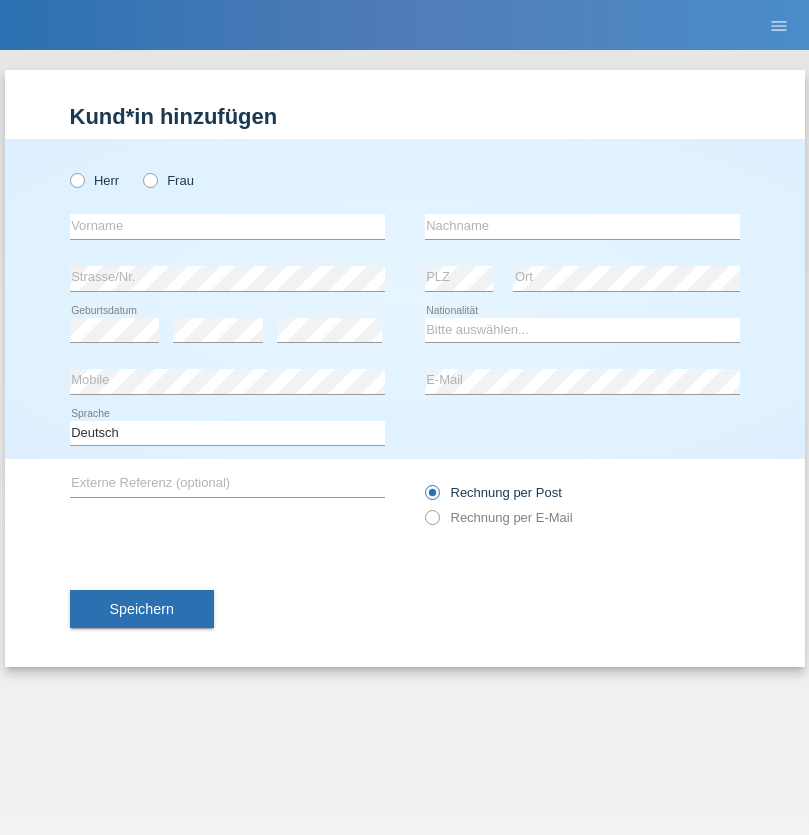 scroll, scrollTop: 0, scrollLeft: 0, axis: both 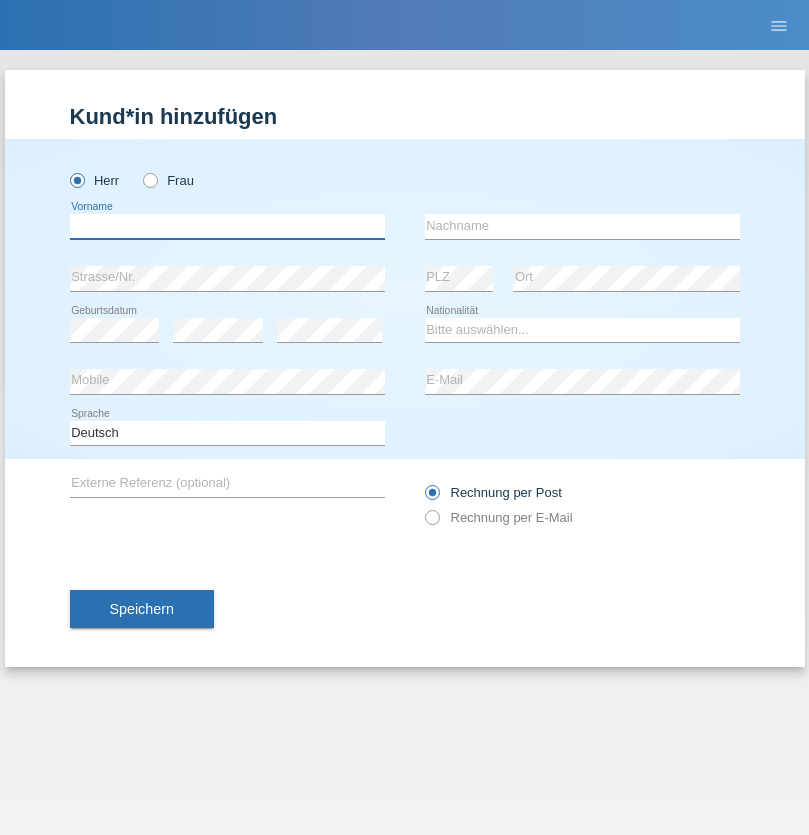 click at bounding box center [227, 226] 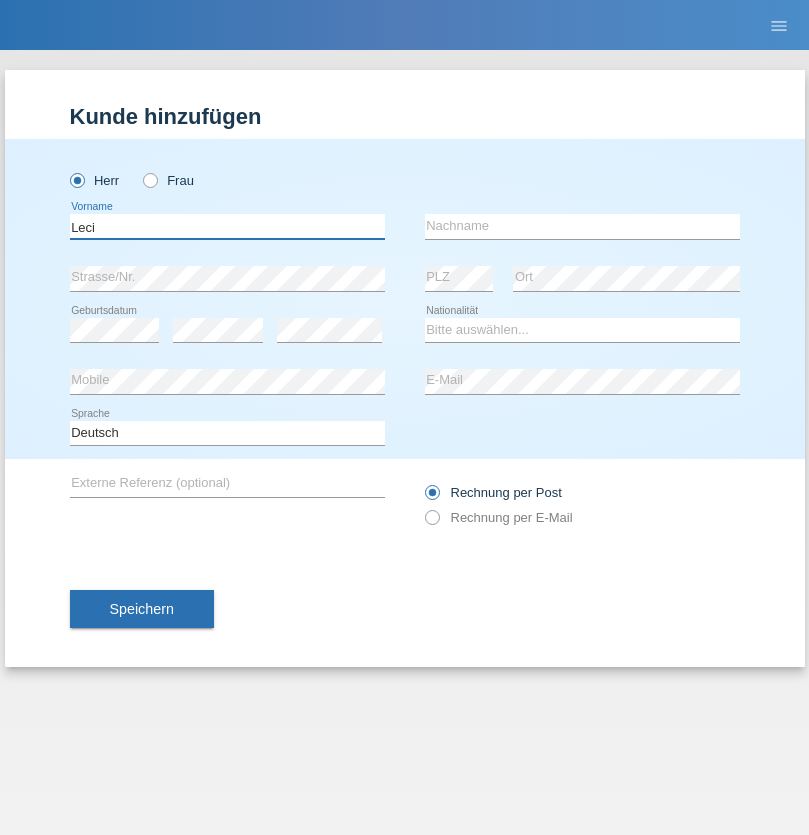 type on "Leci" 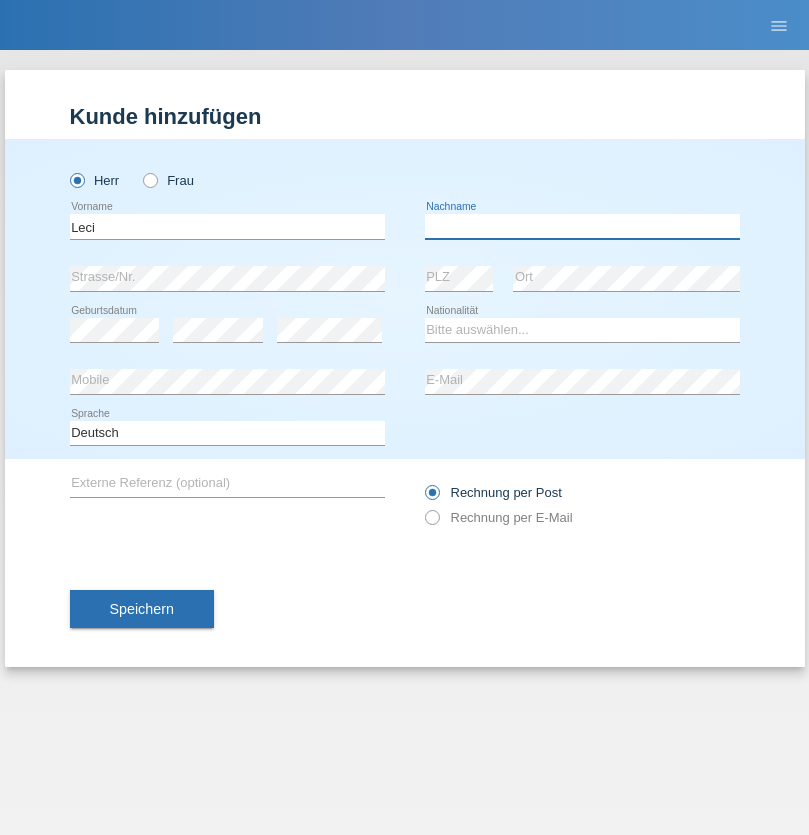 click at bounding box center [582, 226] 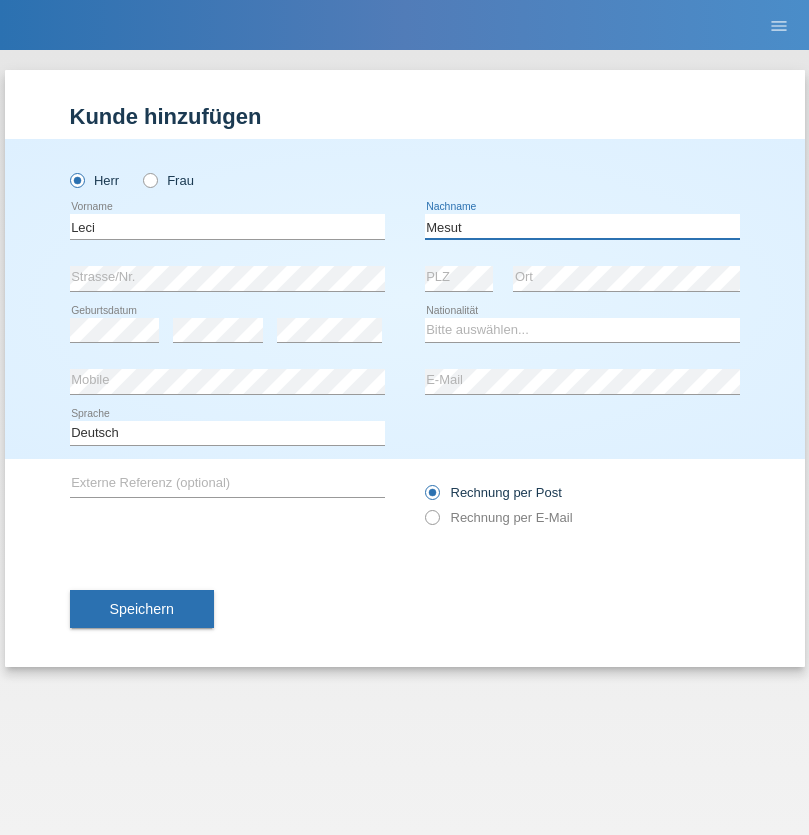 type on "Mesut" 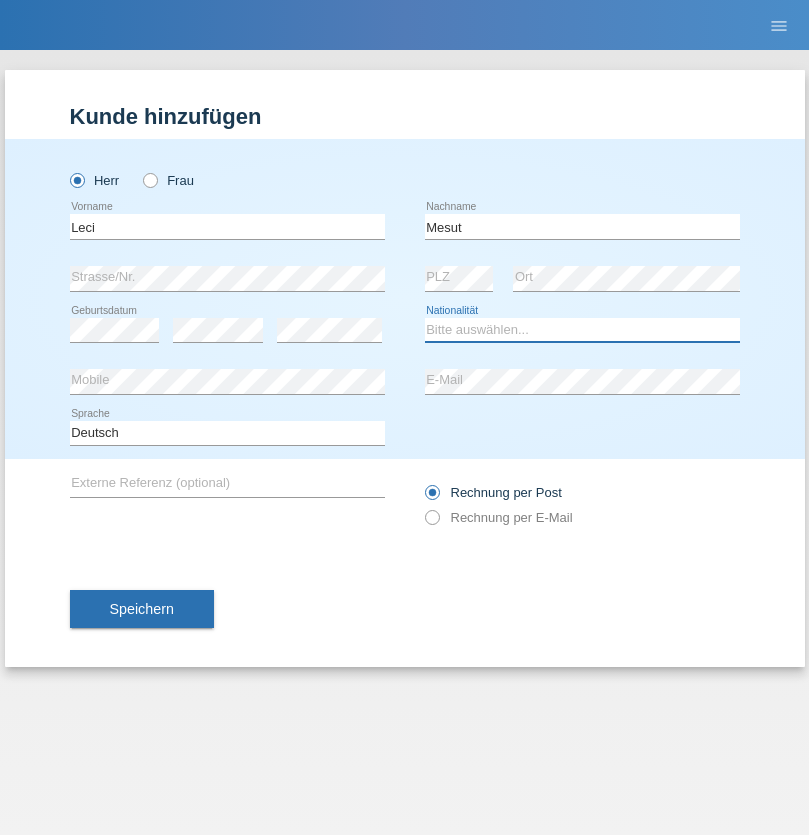select on "XK" 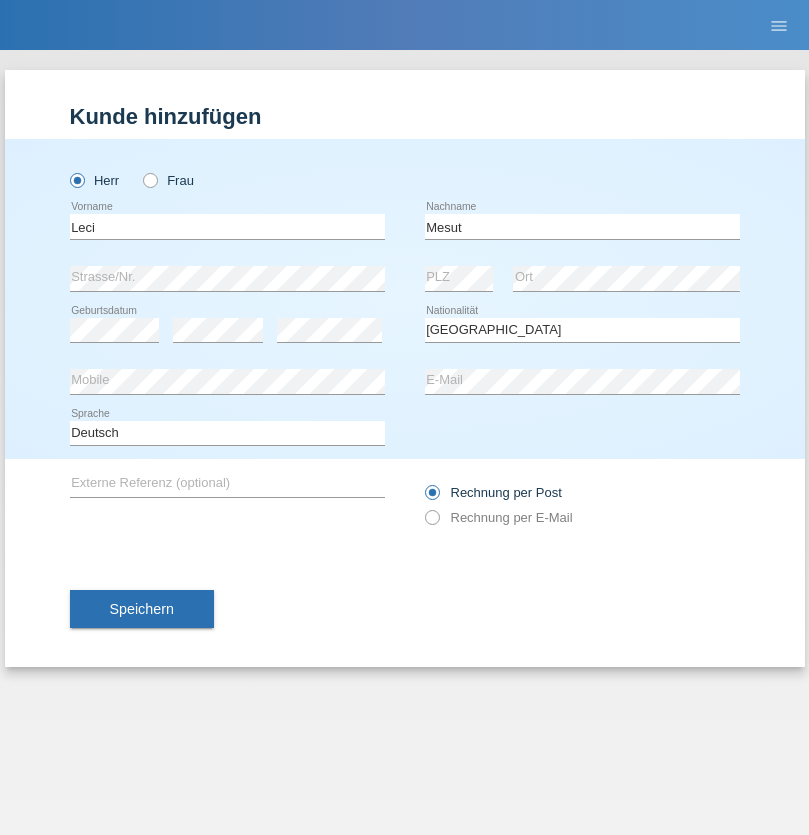 select on "C" 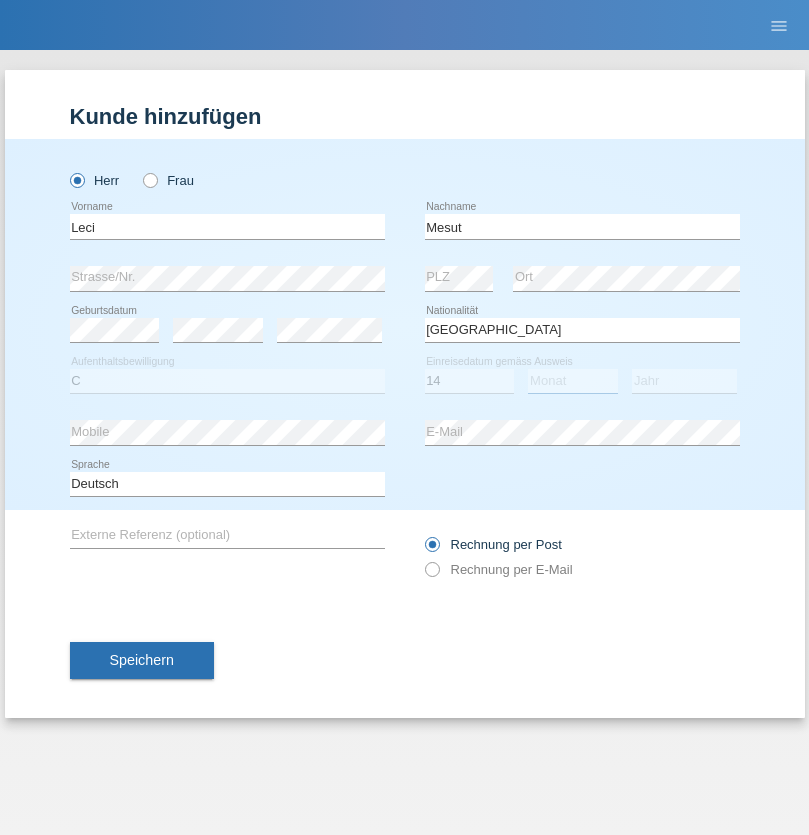 select on "07" 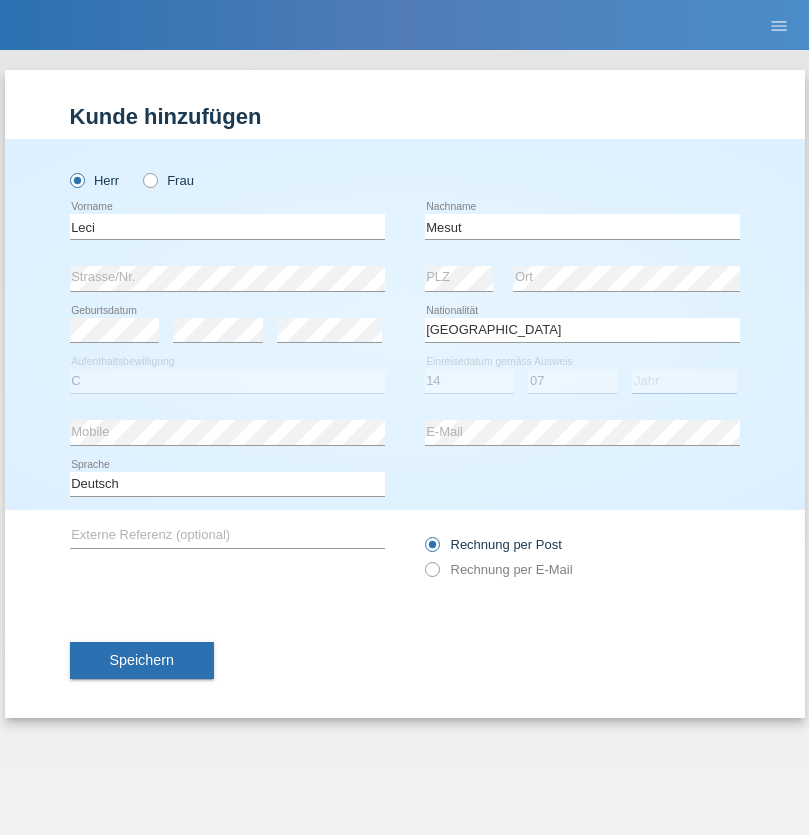select on "2021" 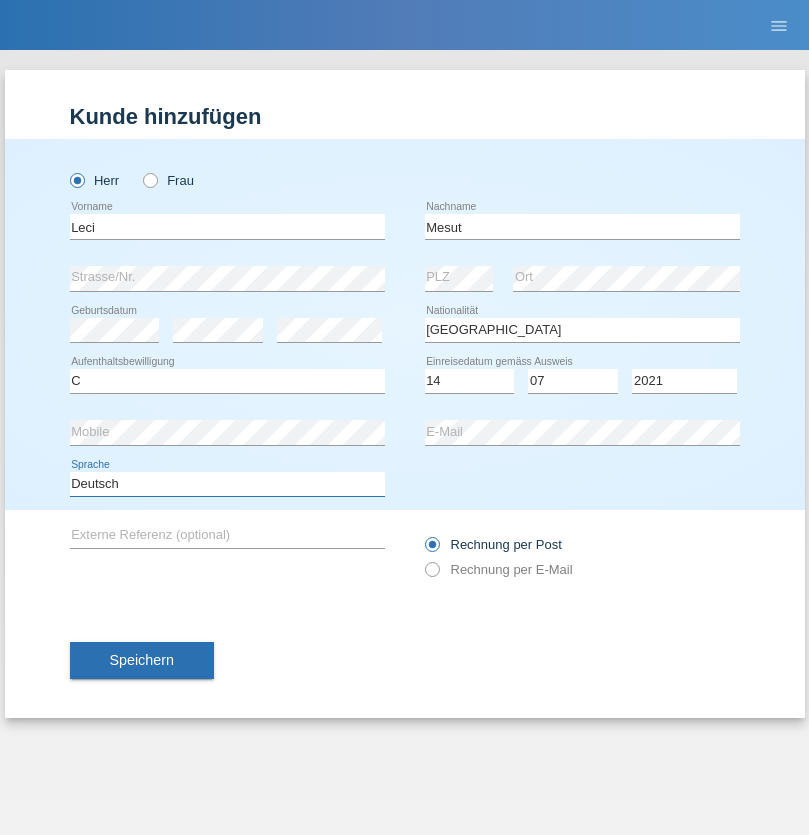 select on "en" 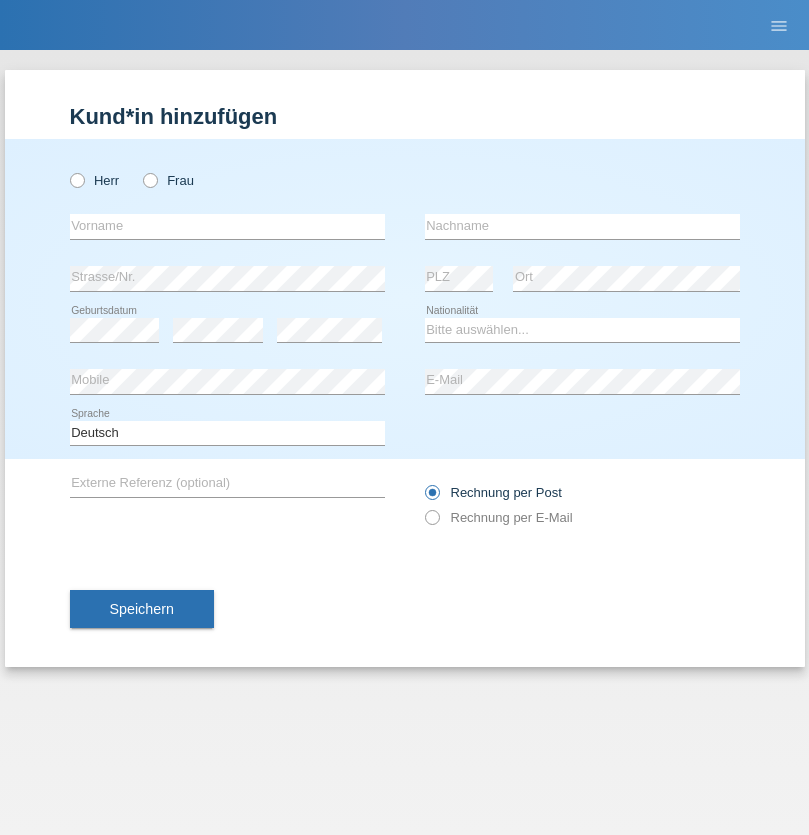 scroll, scrollTop: 0, scrollLeft: 0, axis: both 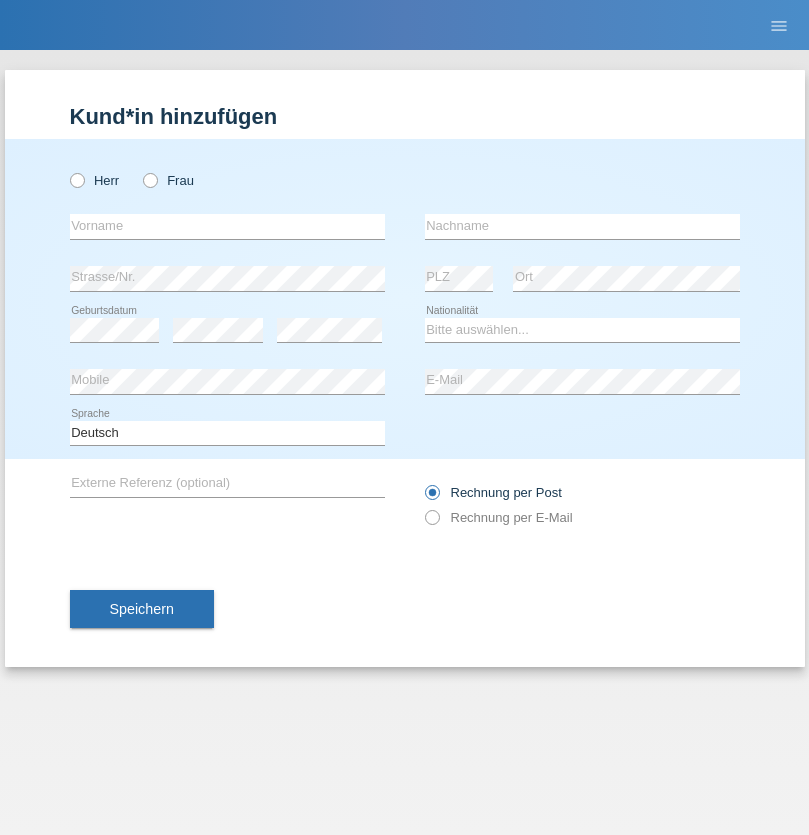 radio on "true" 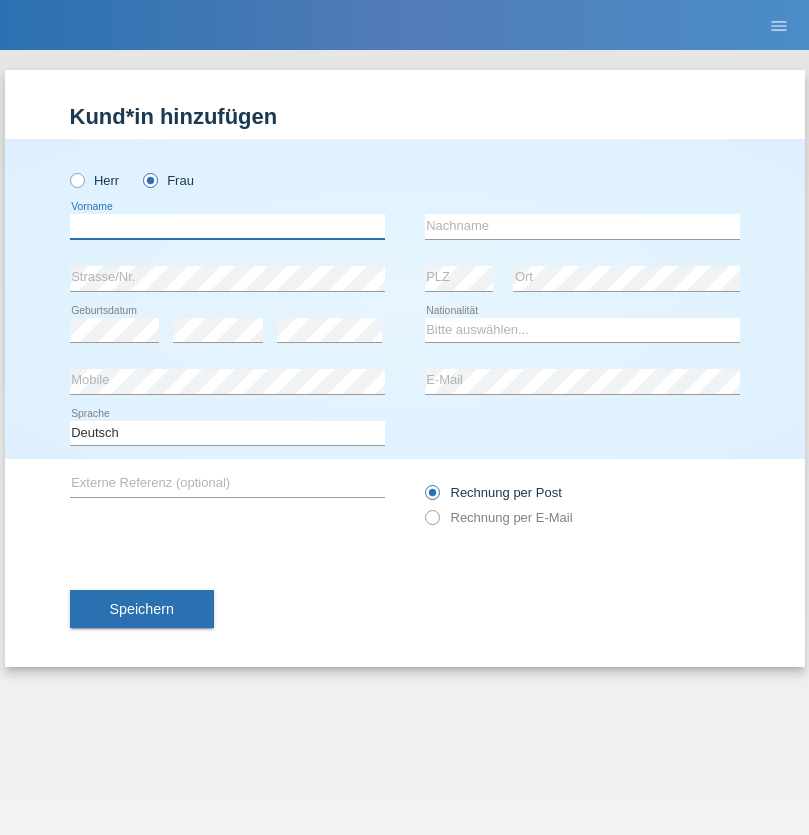 click at bounding box center (227, 226) 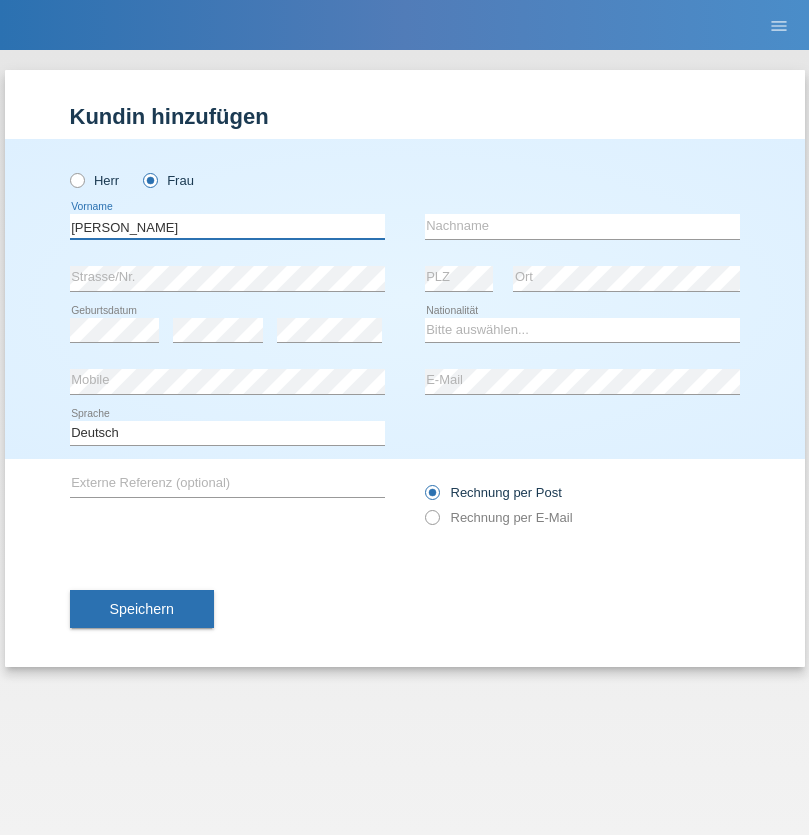 type on "[PERSON_NAME]" 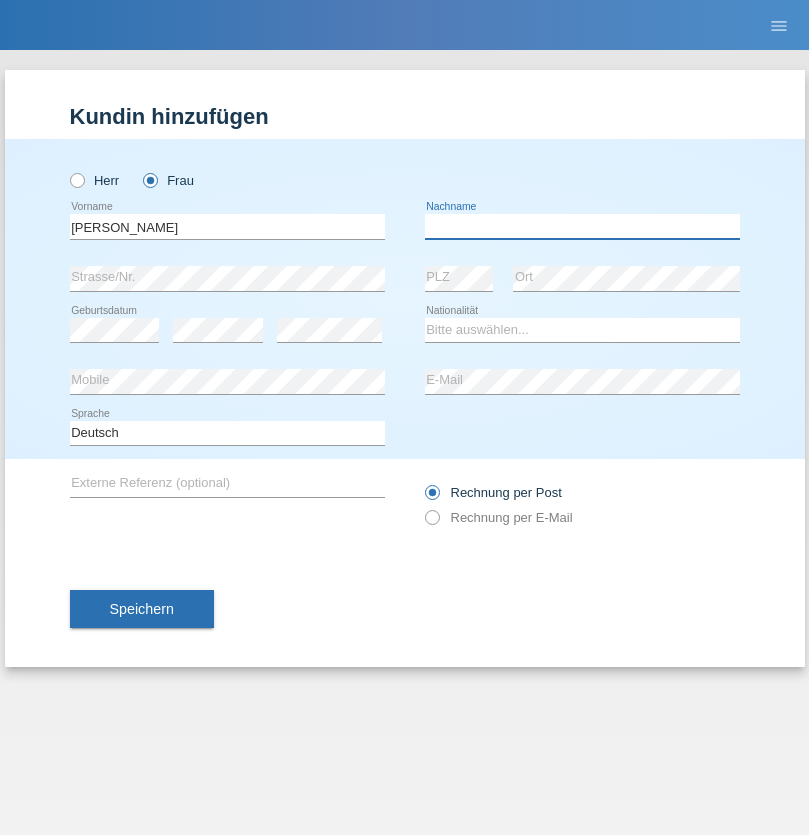 click at bounding box center [582, 226] 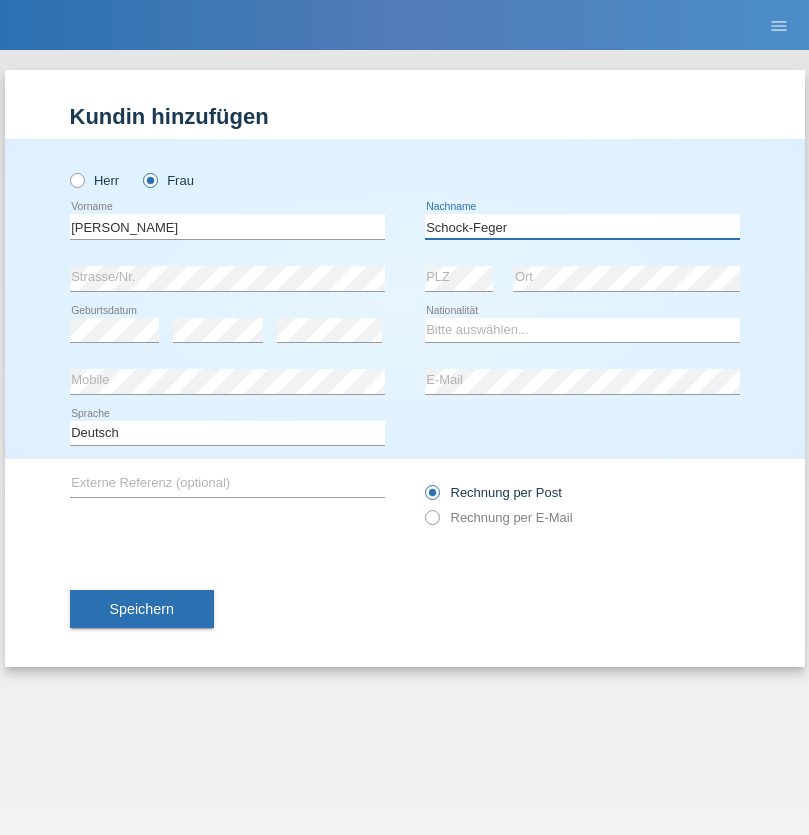 type on "Schock-Feger" 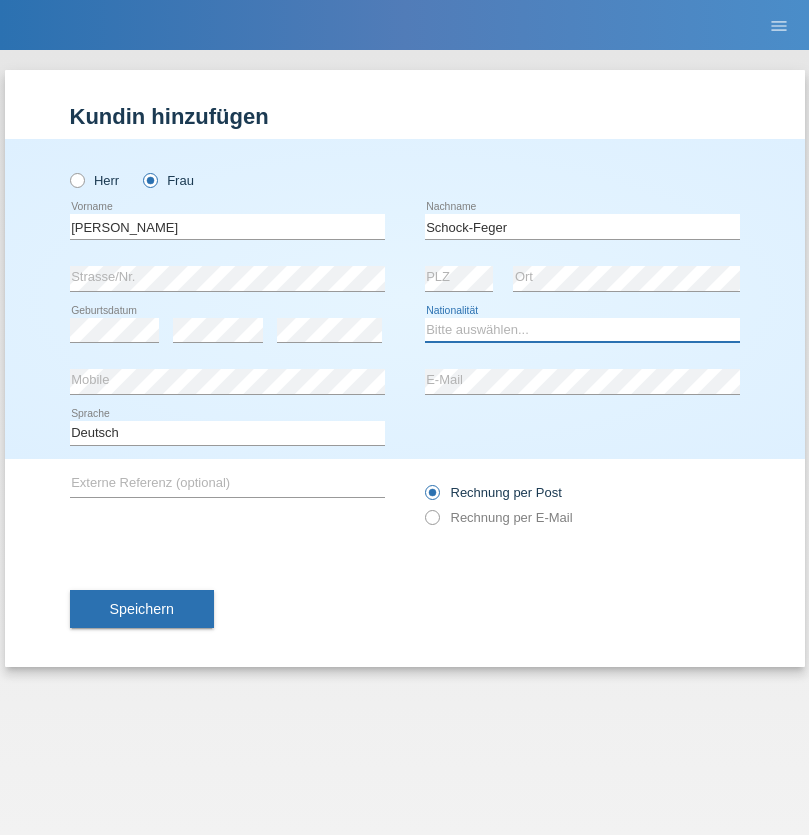 select on "CH" 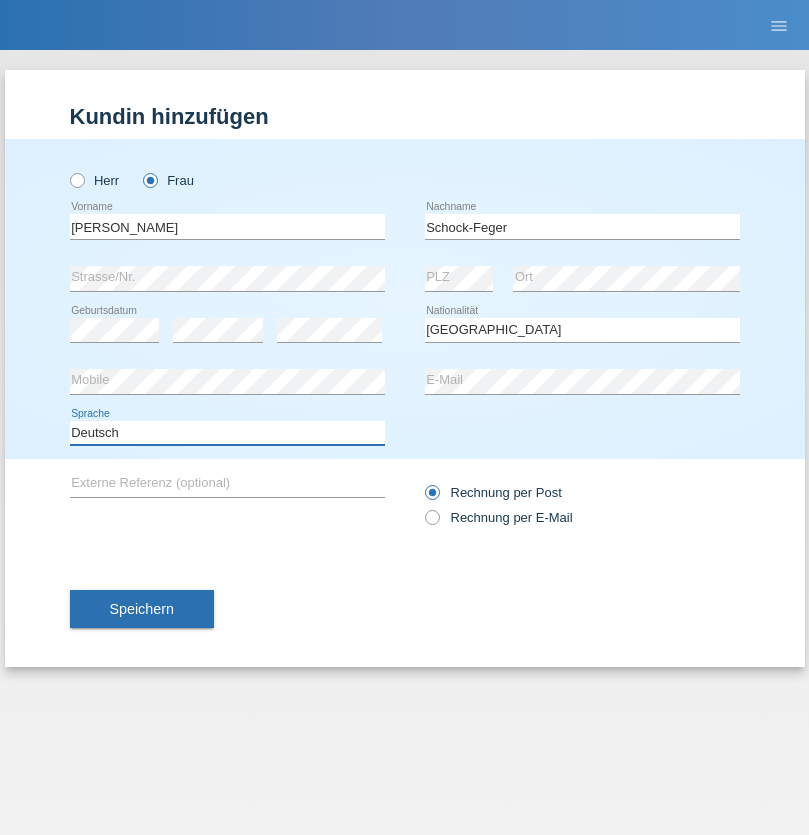 select on "en" 